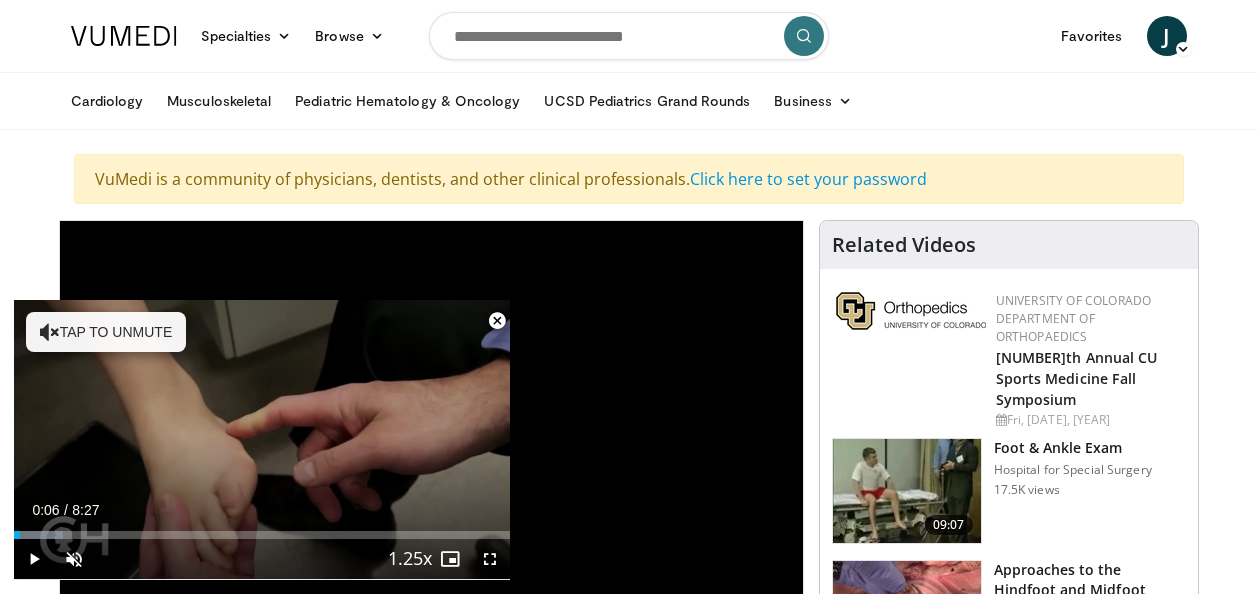 scroll, scrollTop: 2782, scrollLeft: 0, axis: vertical 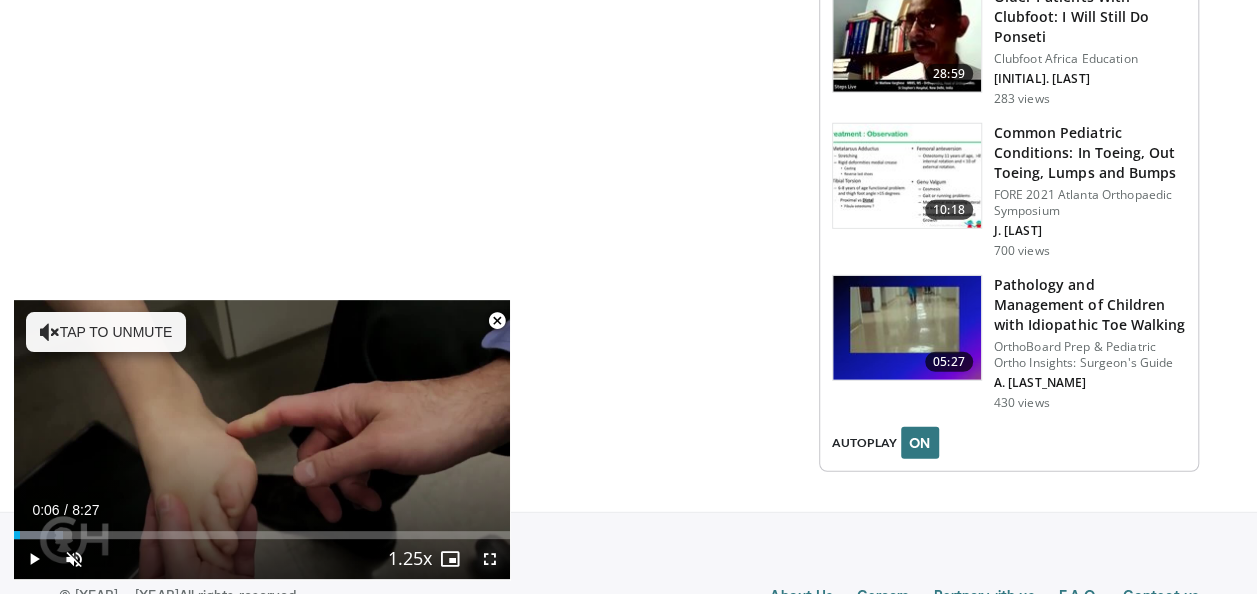 click at bounding box center (490, 559) 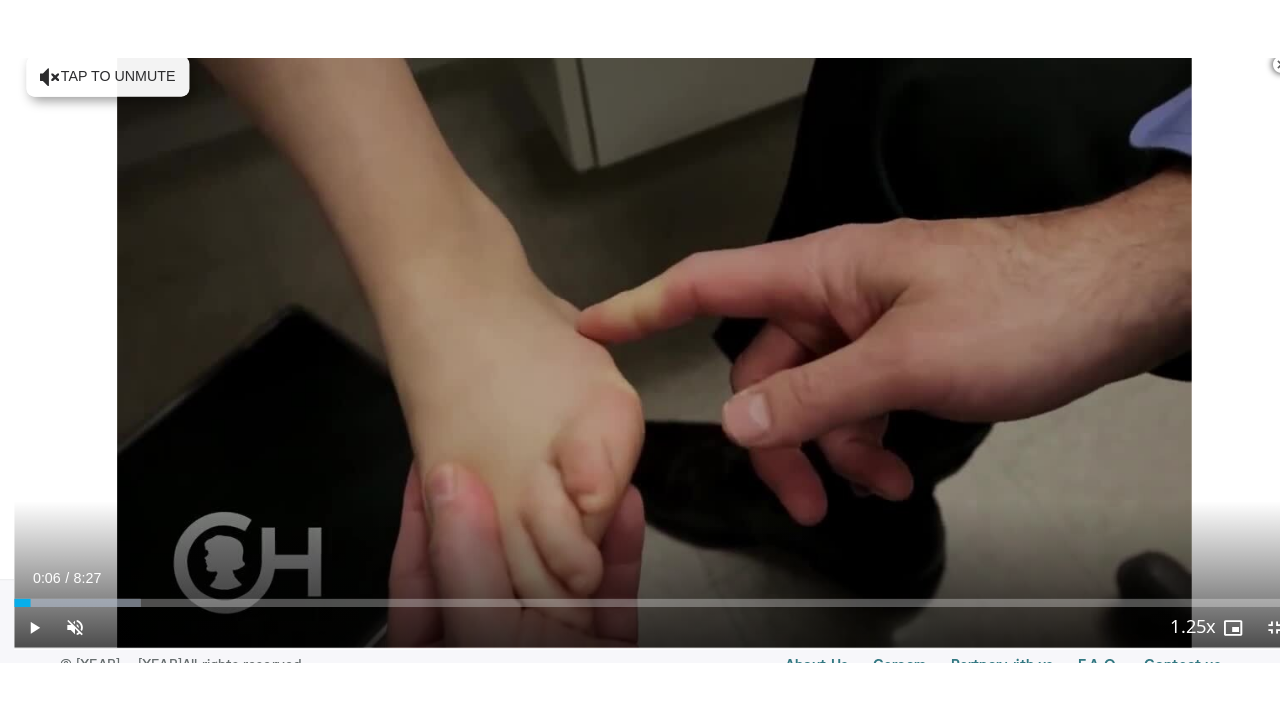 scroll, scrollTop: 2571, scrollLeft: 0, axis: vertical 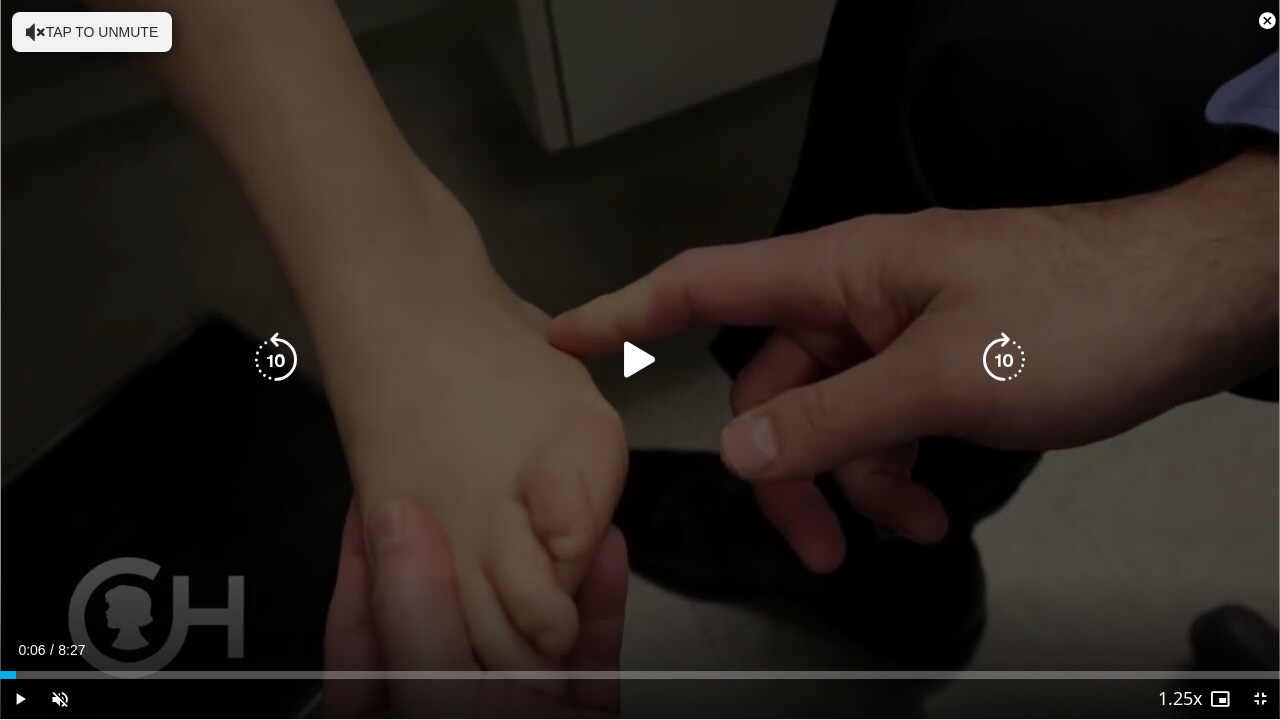 click at bounding box center (640, 360) 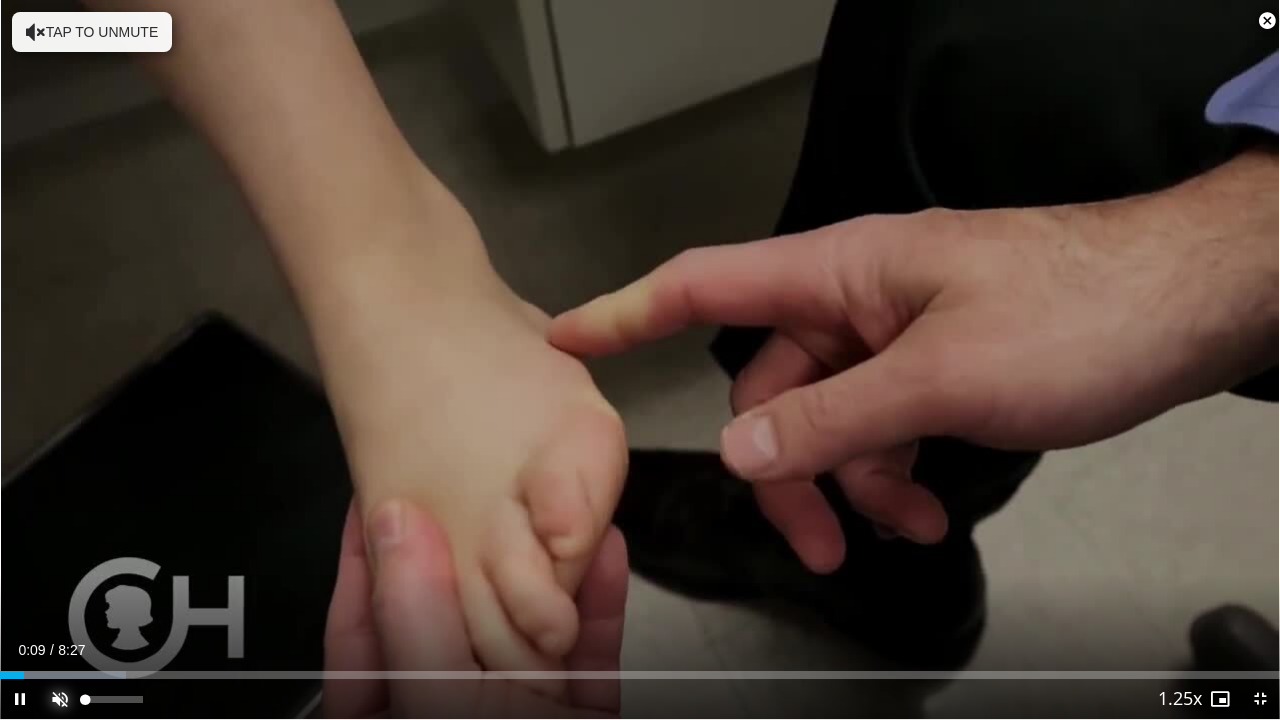 click at bounding box center [60, 699] 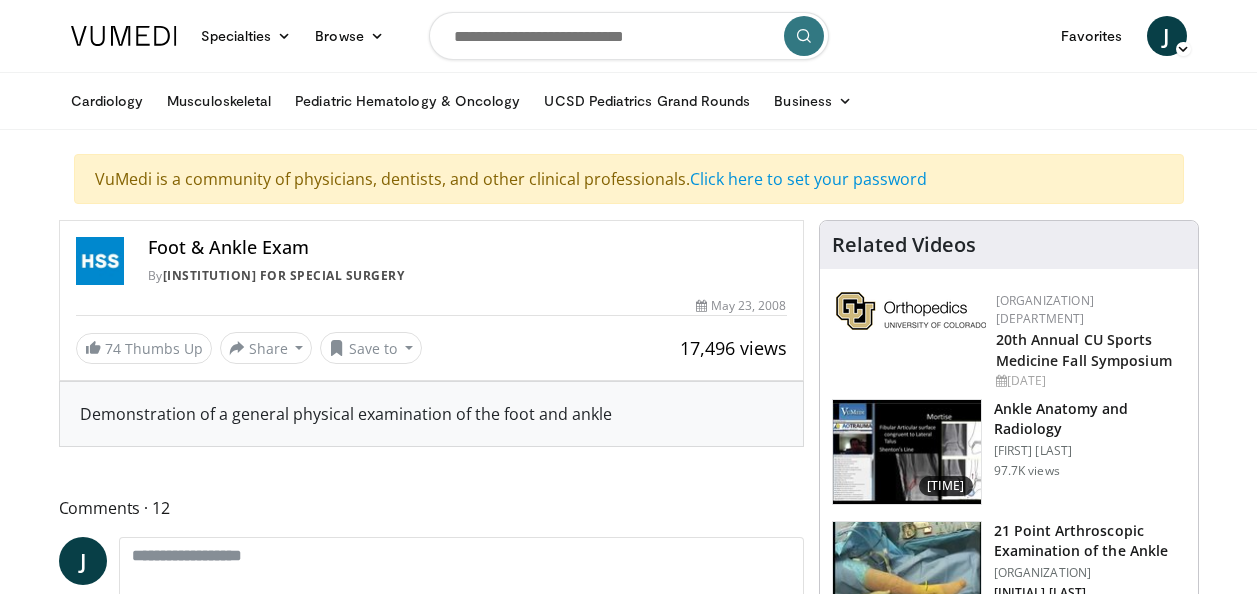 scroll, scrollTop: 0, scrollLeft: 0, axis: both 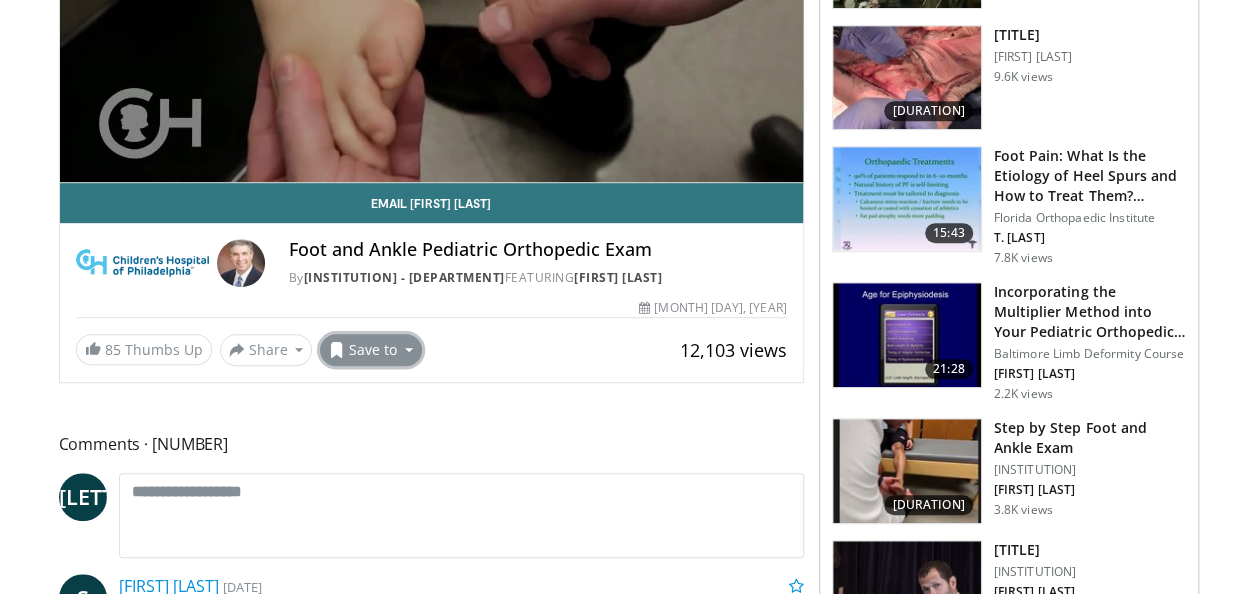 click on "Save to" at bounding box center (371, 350) 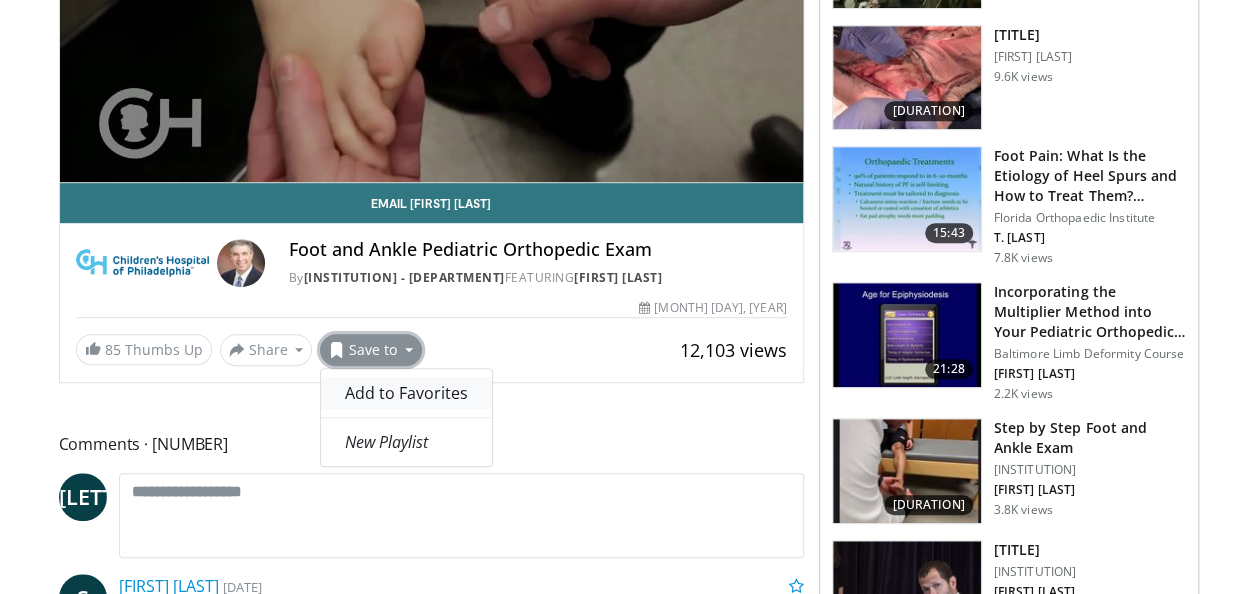 click on "Add to Favorites" at bounding box center (406, 393) 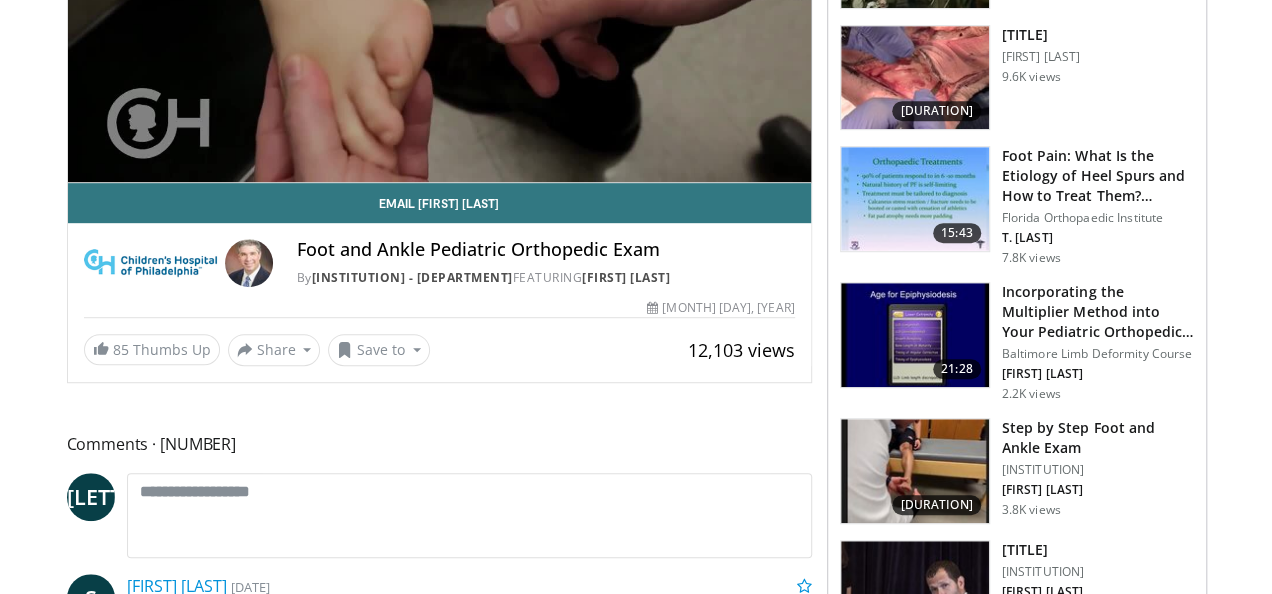 scroll, scrollTop: 522, scrollLeft: 0, axis: vertical 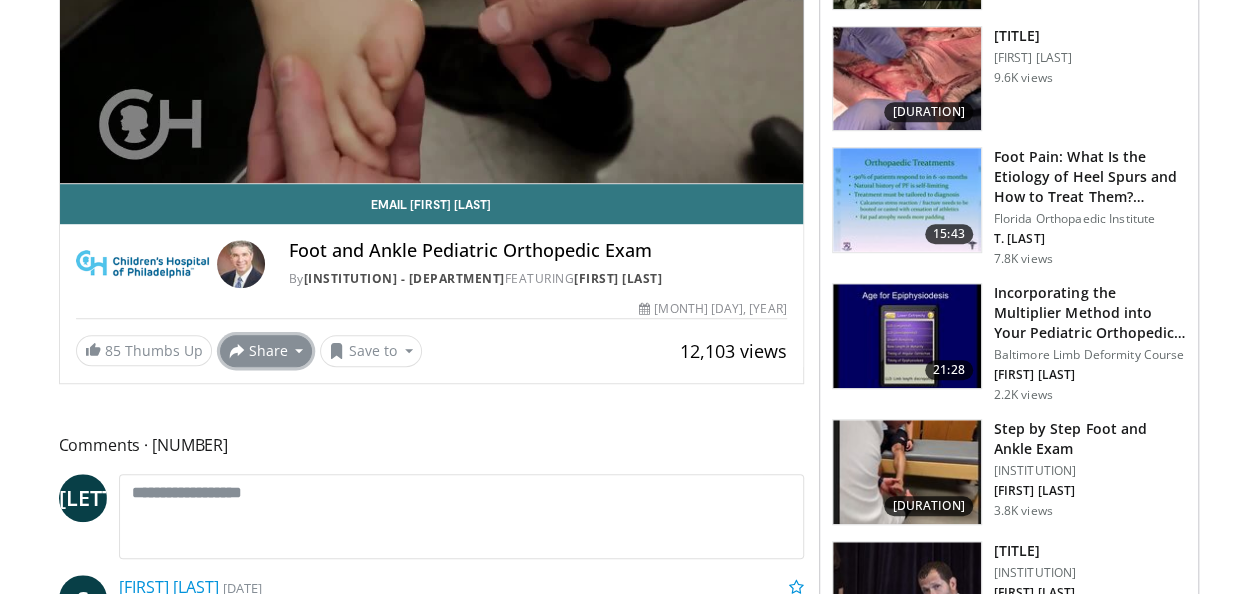 click on "Share" at bounding box center (266, 351) 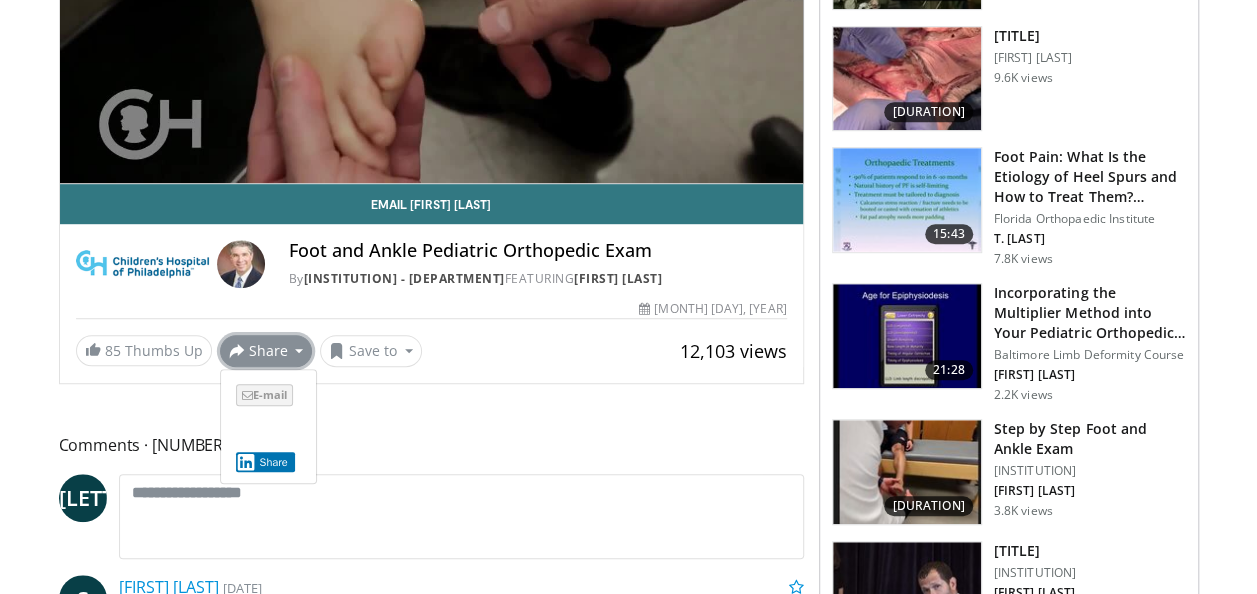 click on "E-mail" at bounding box center [264, 395] 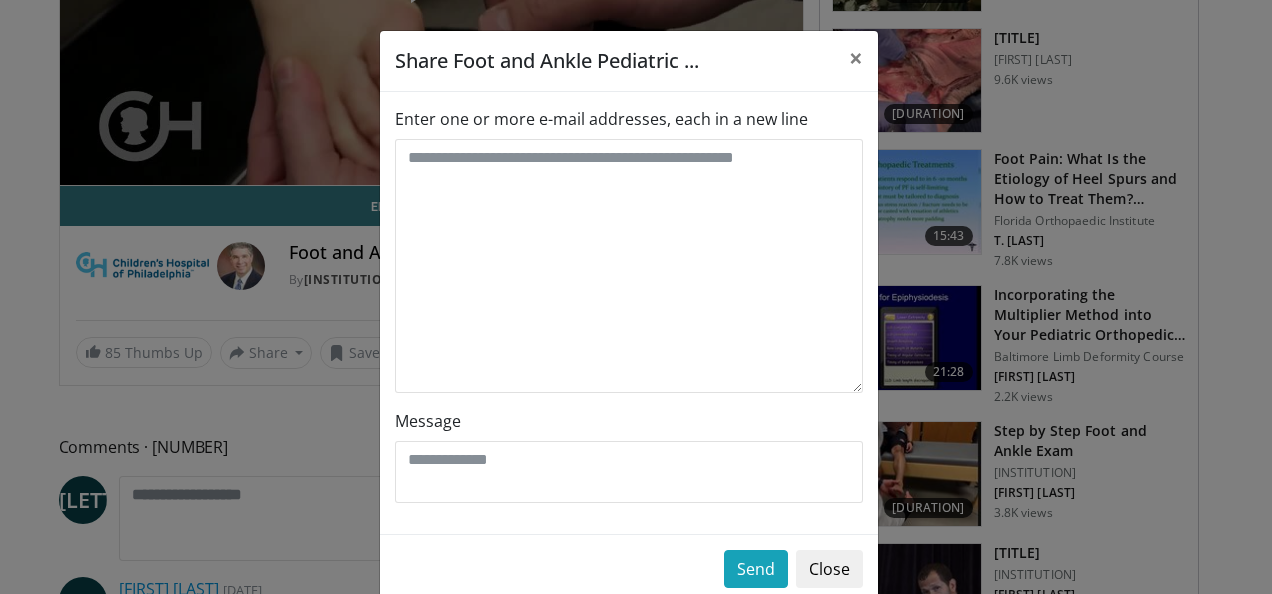 scroll, scrollTop: 392, scrollLeft: 0, axis: vertical 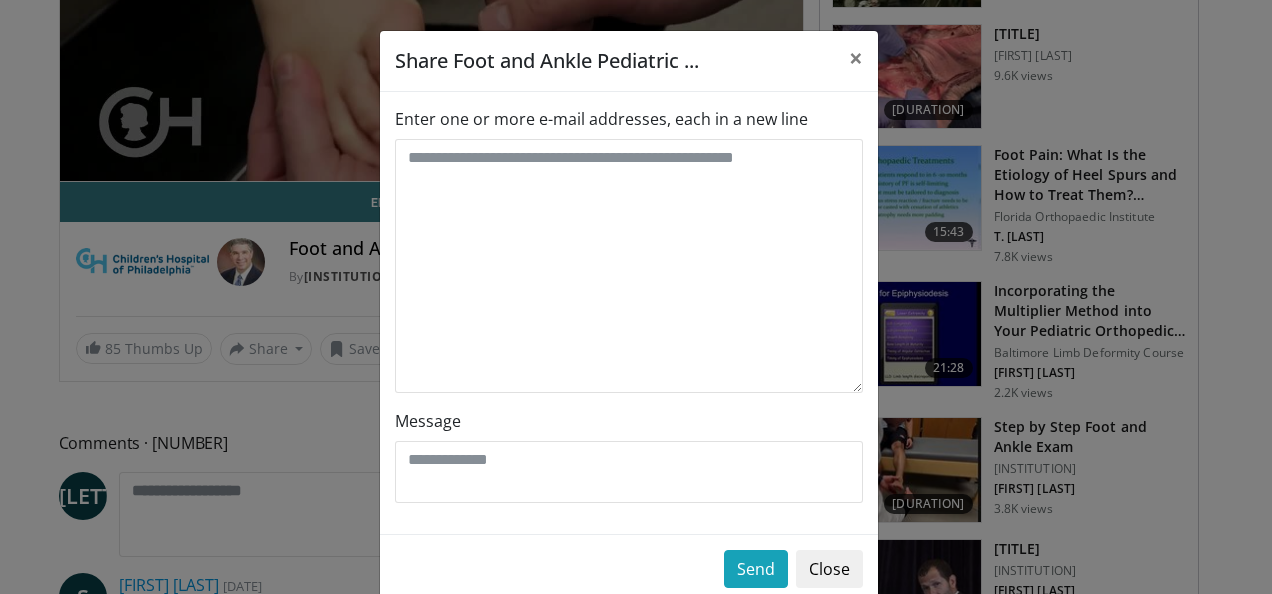 click on "Enter one or more e-mail addresses, each in a new line" at bounding box center [629, 250] 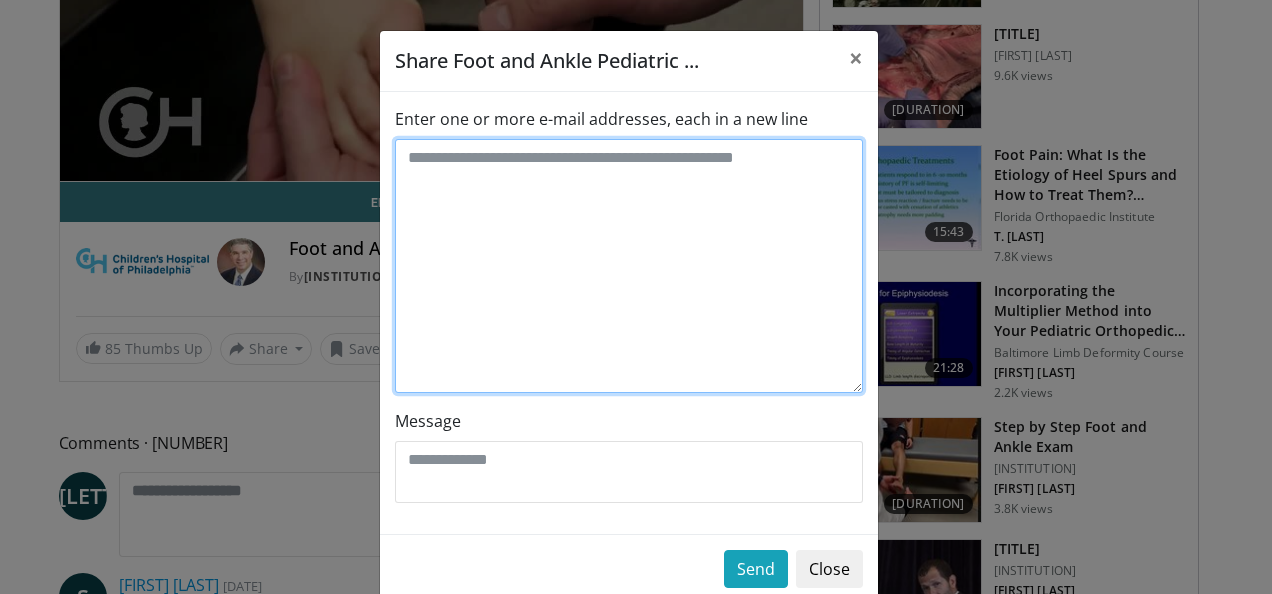 click on "Enter one or more e-mail addresses, each in a new line" at bounding box center [629, 266] 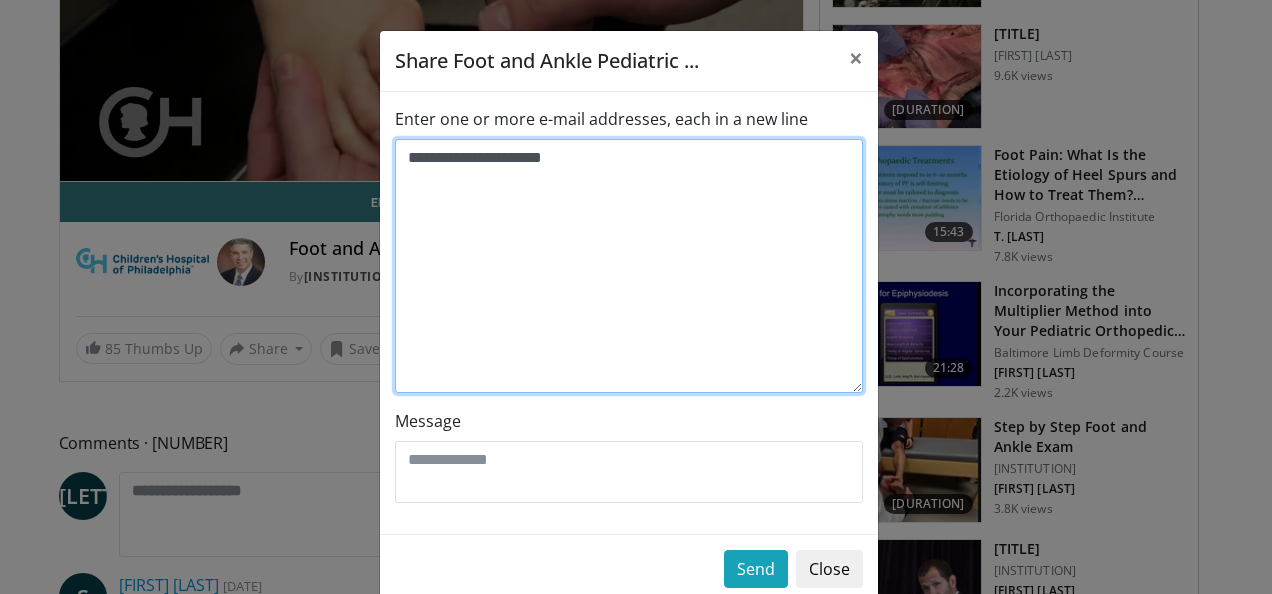 type on "**********" 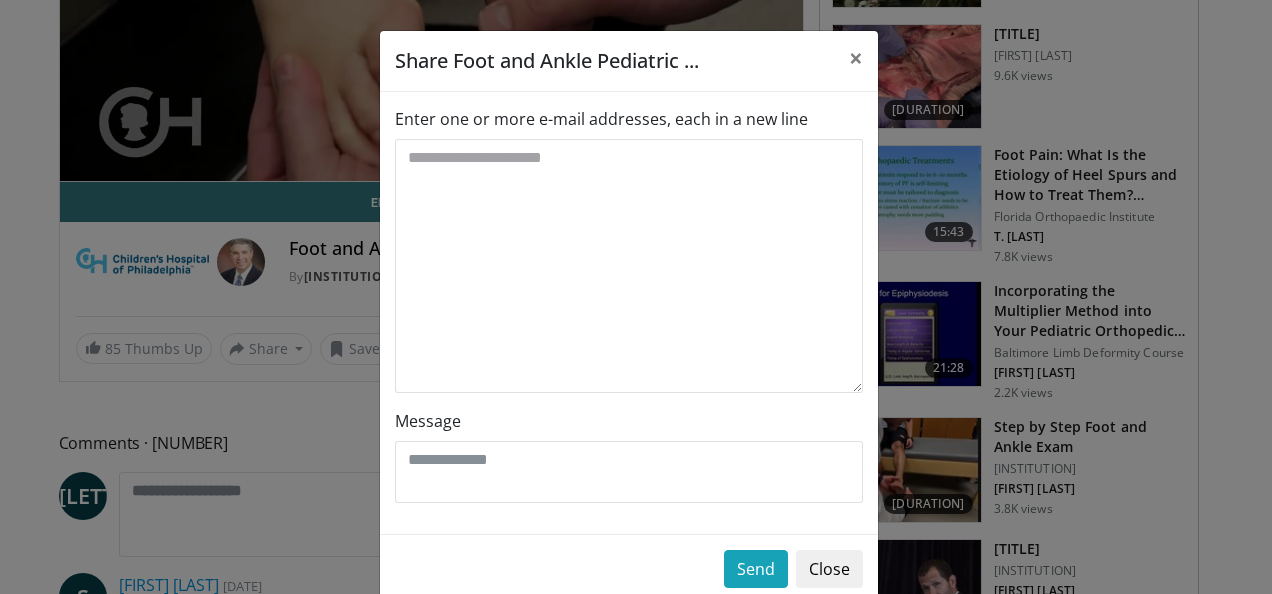 click on "Message" at bounding box center (629, 456) 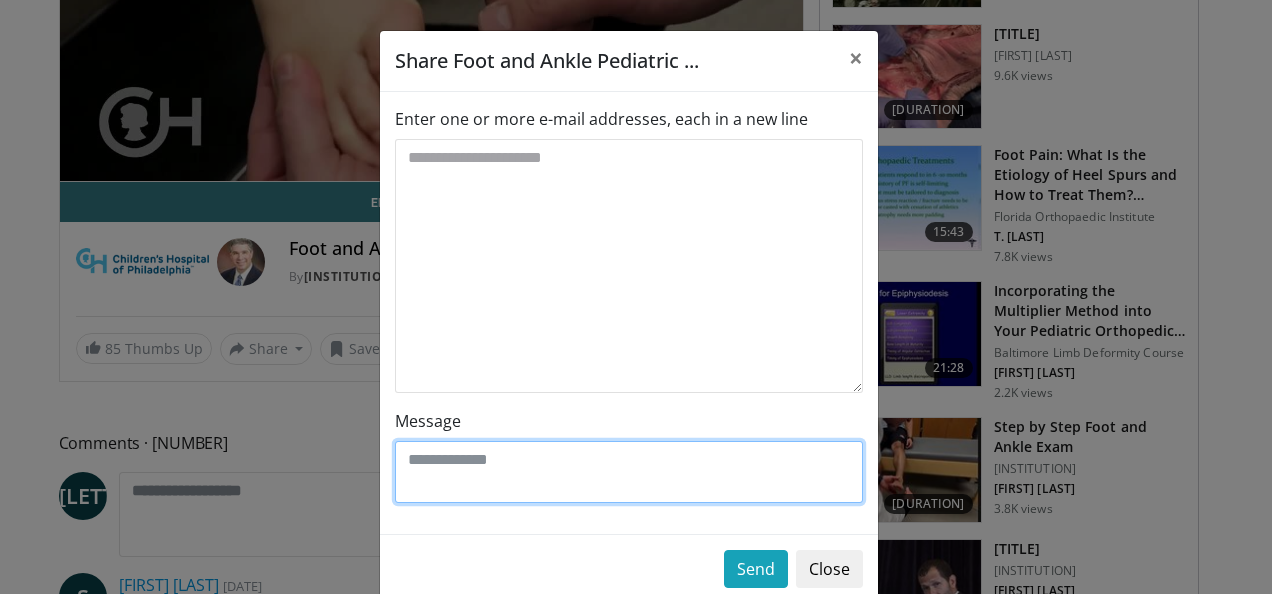 click on "Message" at bounding box center [629, 472] 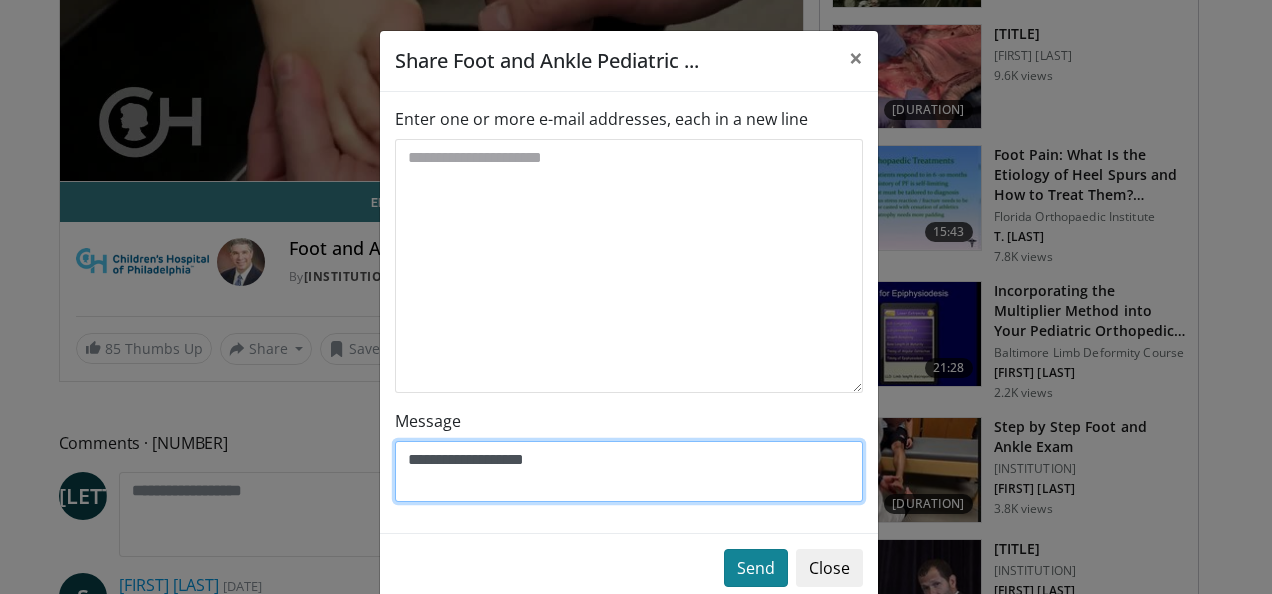 type on "**********" 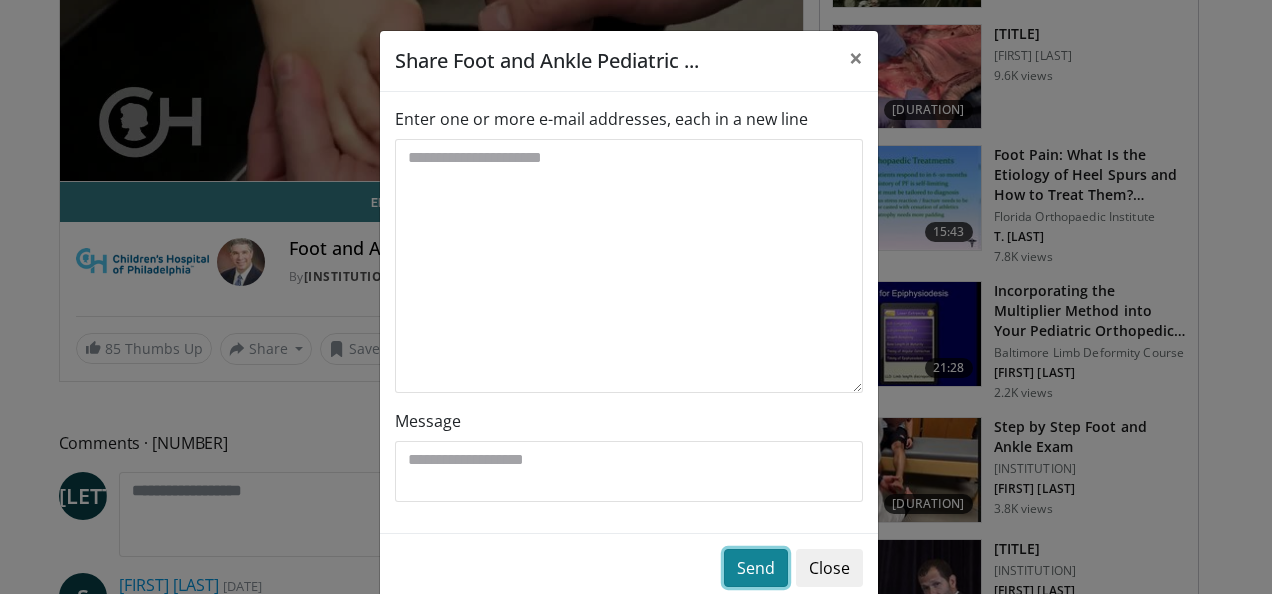click on "Send" at bounding box center (756, 568) 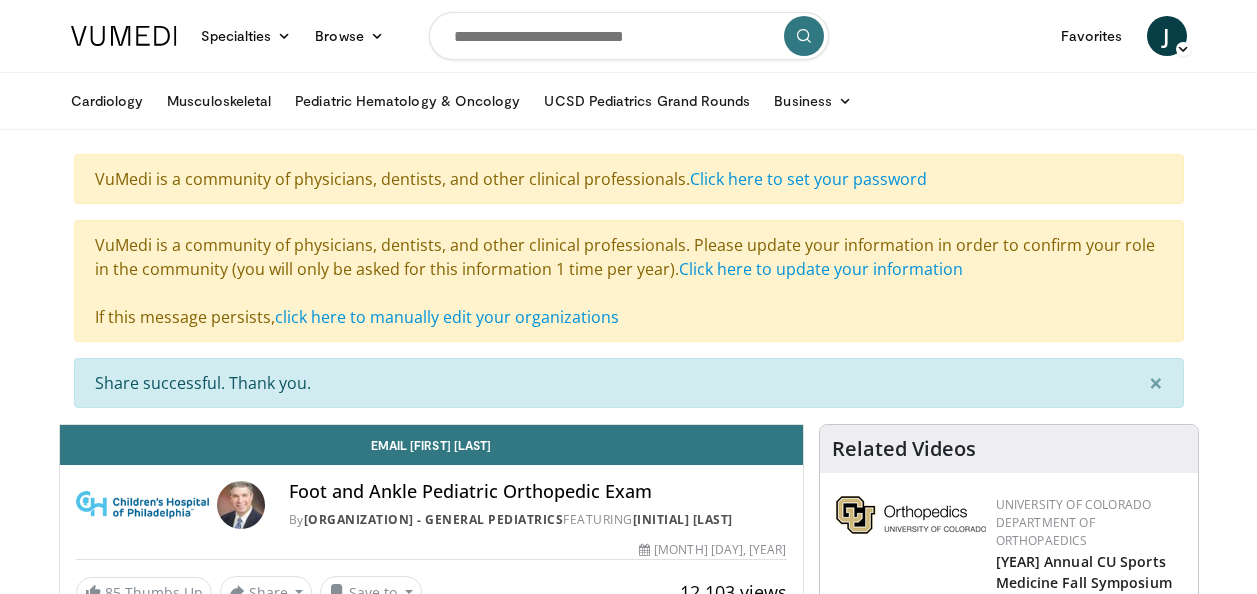 scroll, scrollTop: 0, scrollLeft: 0, axis: both 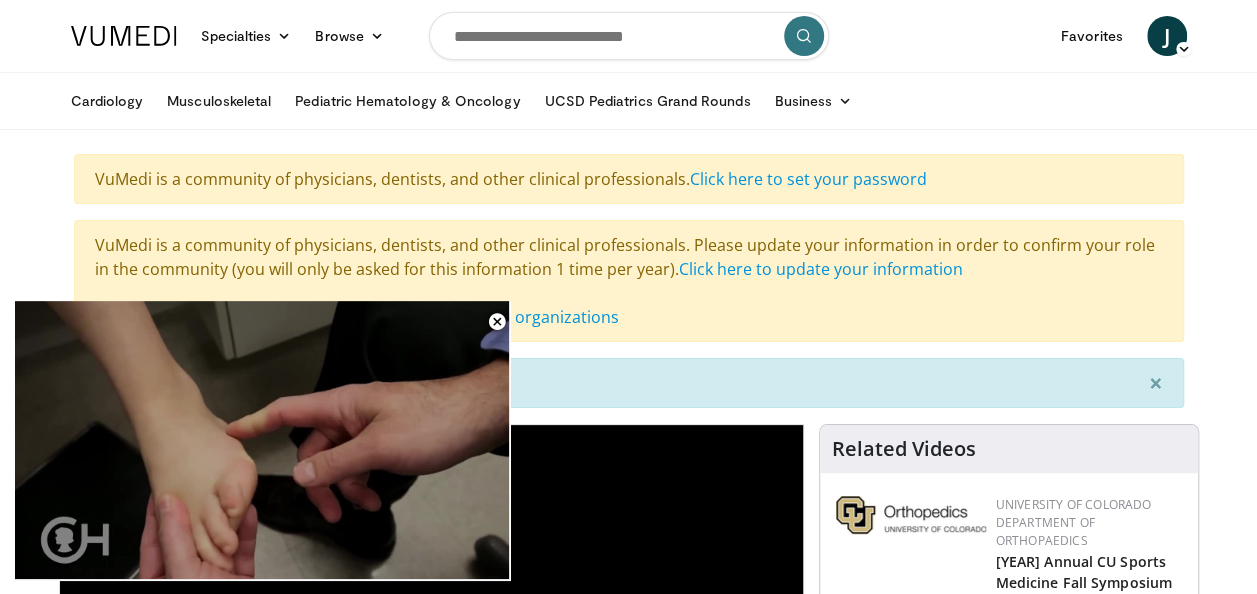 click at bounding box center [629, 36] 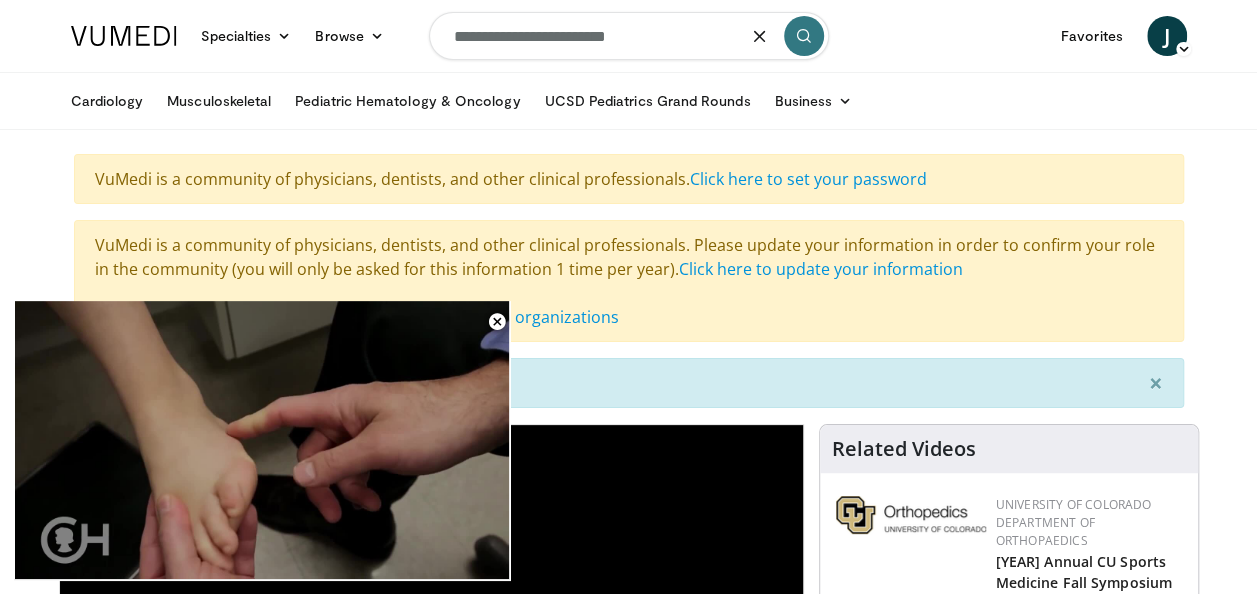 type on "**********" 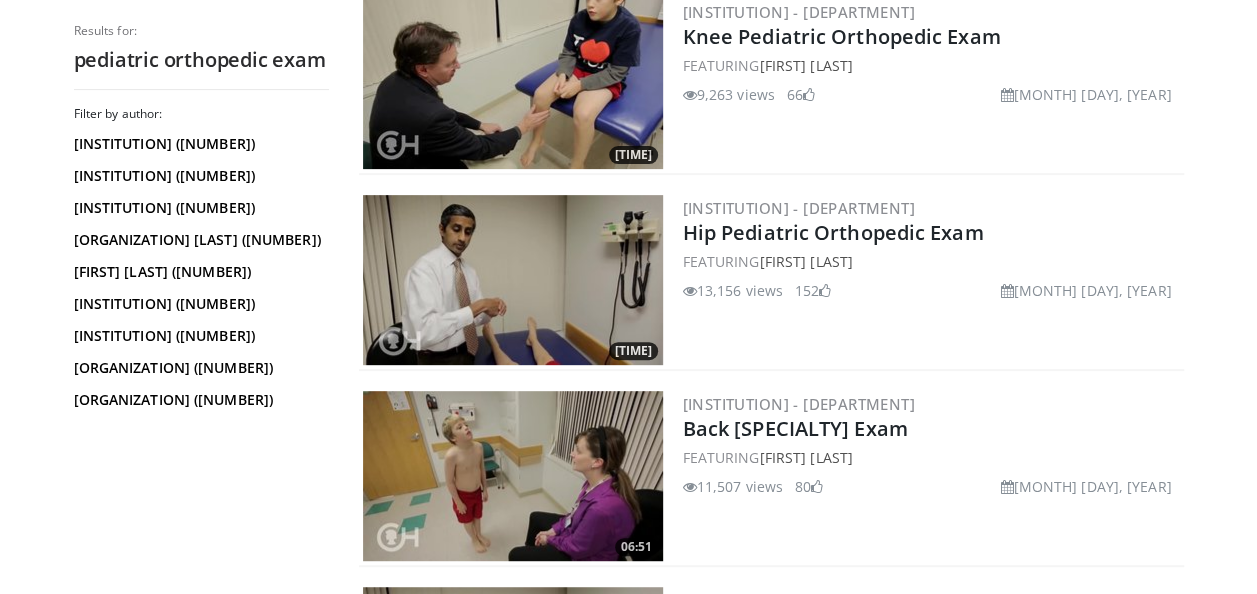 scroll, scrollTop: 0, scrollLeft: 0, axis: both 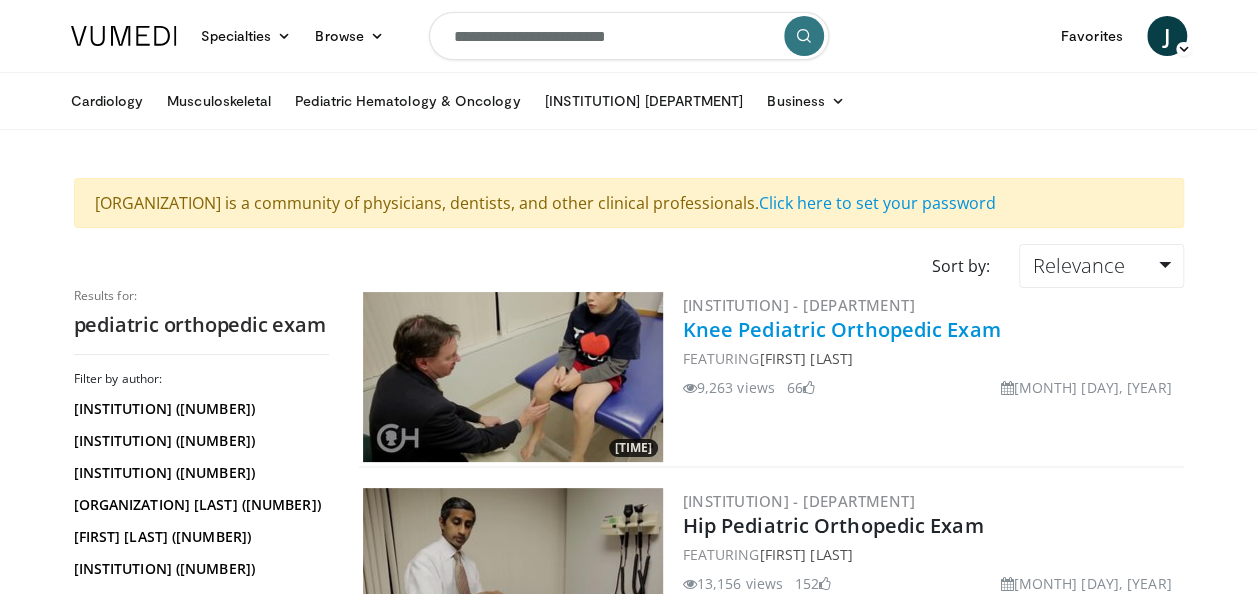 click on "Knee Pediatric Orthopedic Exam" at bounding box center (842, 329) 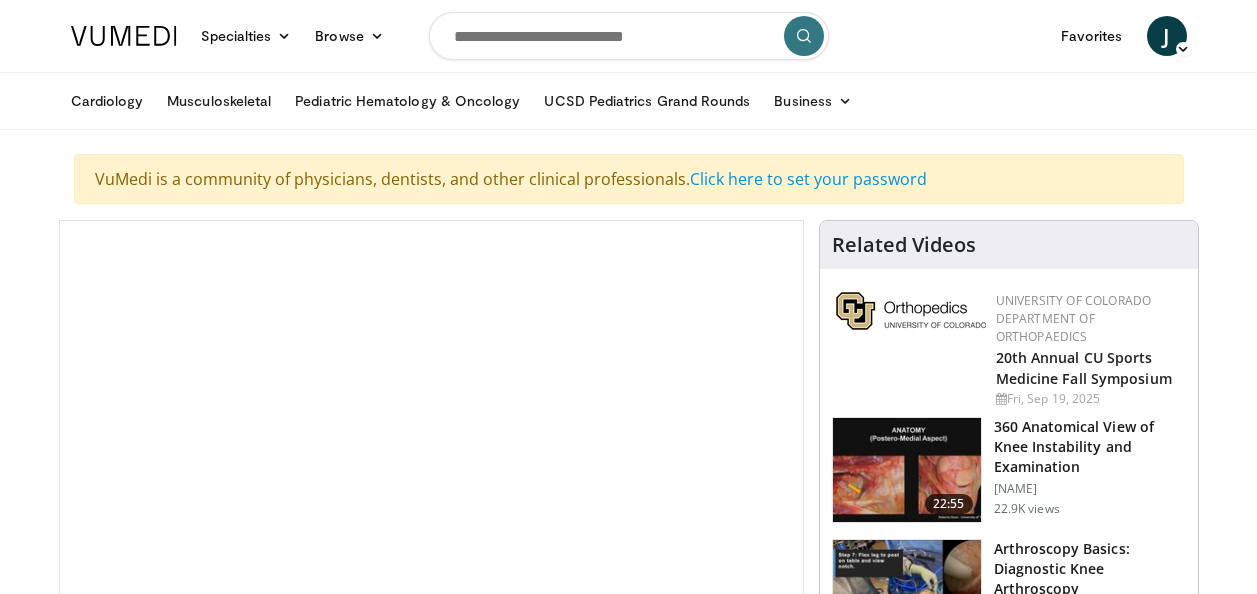 scroll, scrollTop: 0, scrollLeft: 0, axis: both 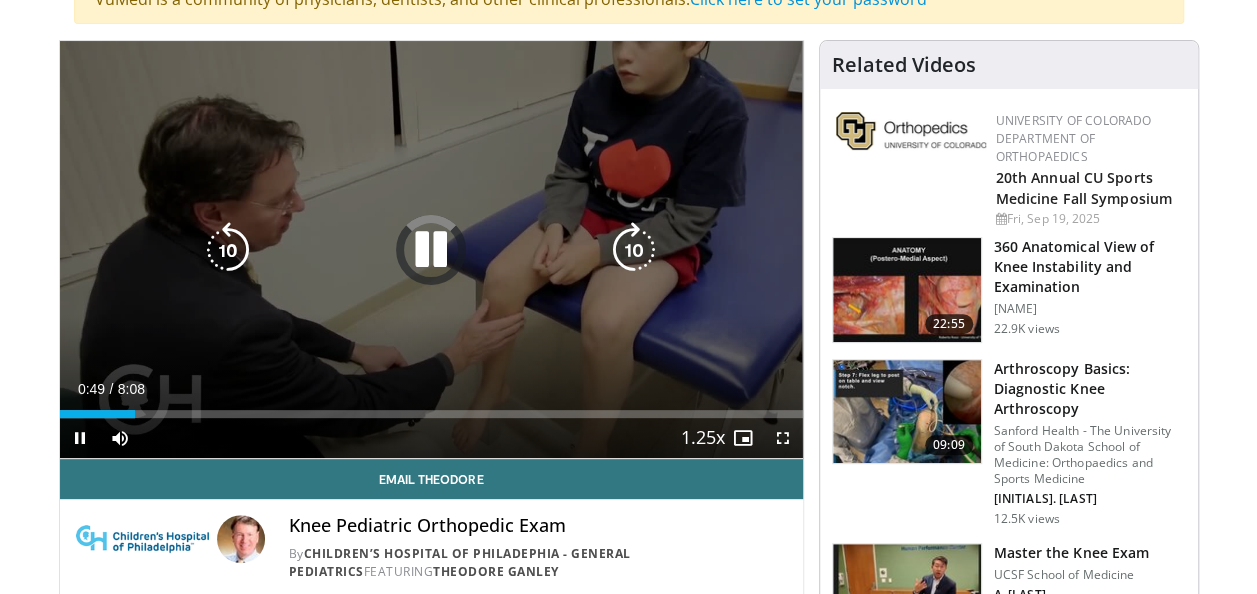 click at bounding box center (431, 250) 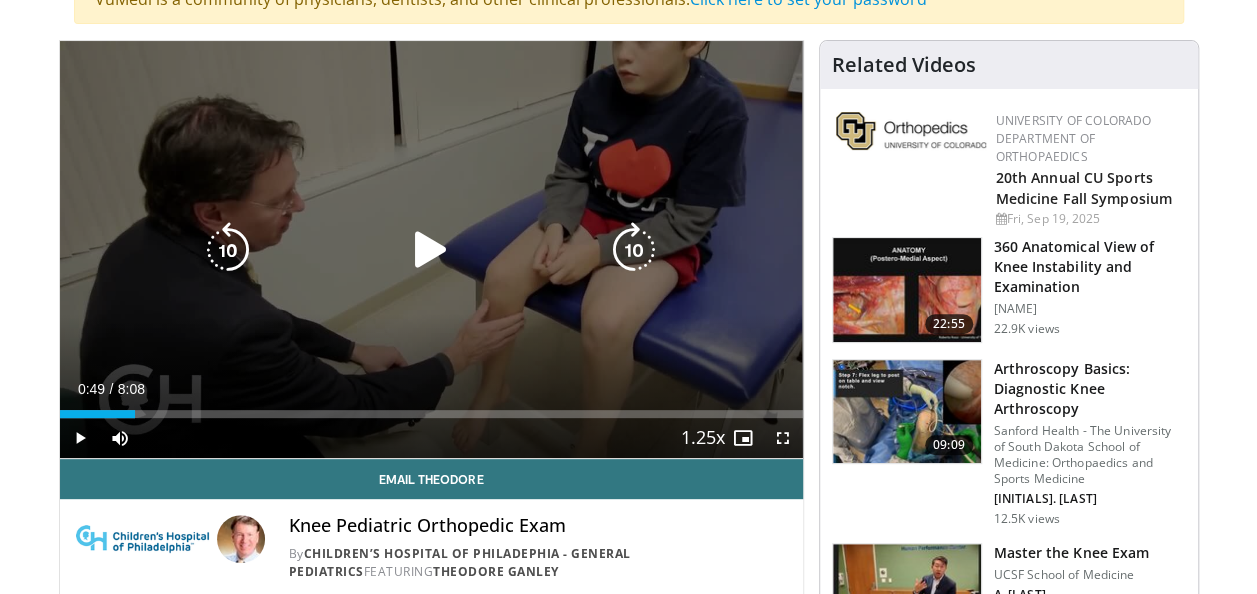 click at bounding box center (431, 250) 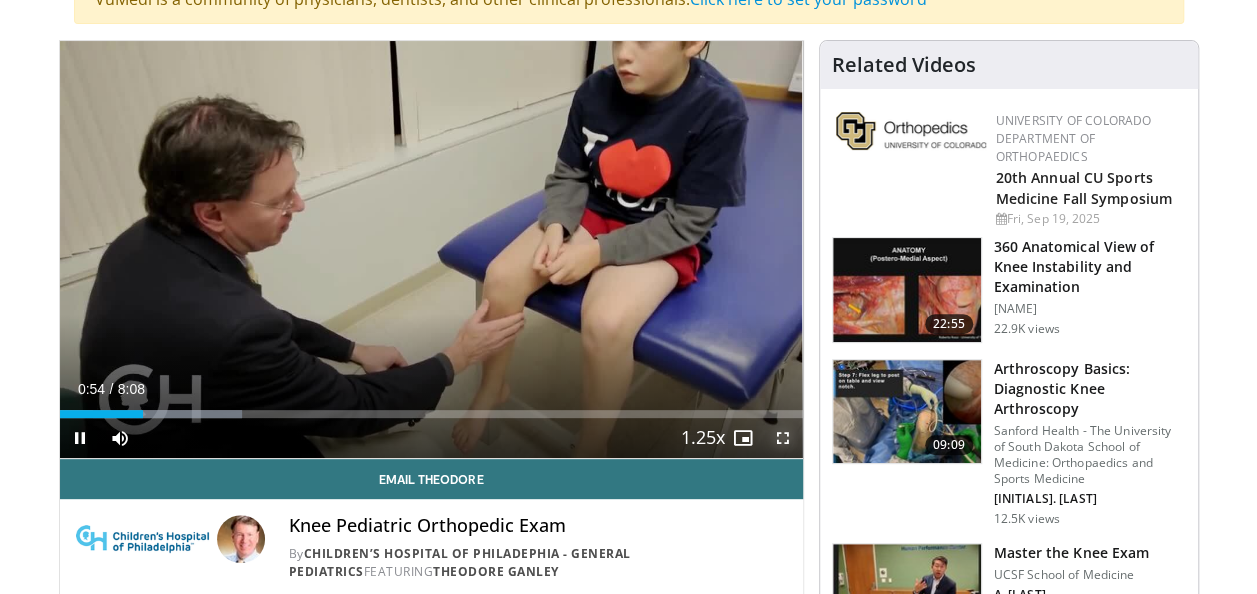 click at bounding box center (783, 438) 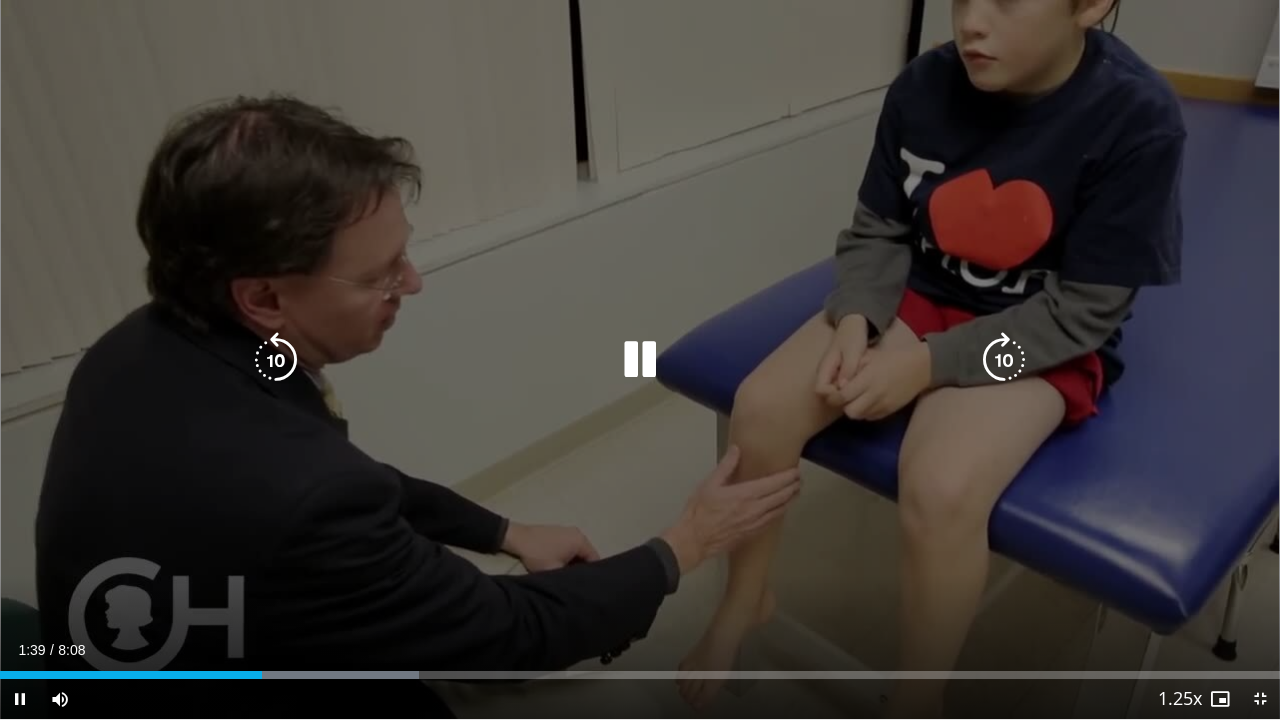click at bounding box center [276, 360] 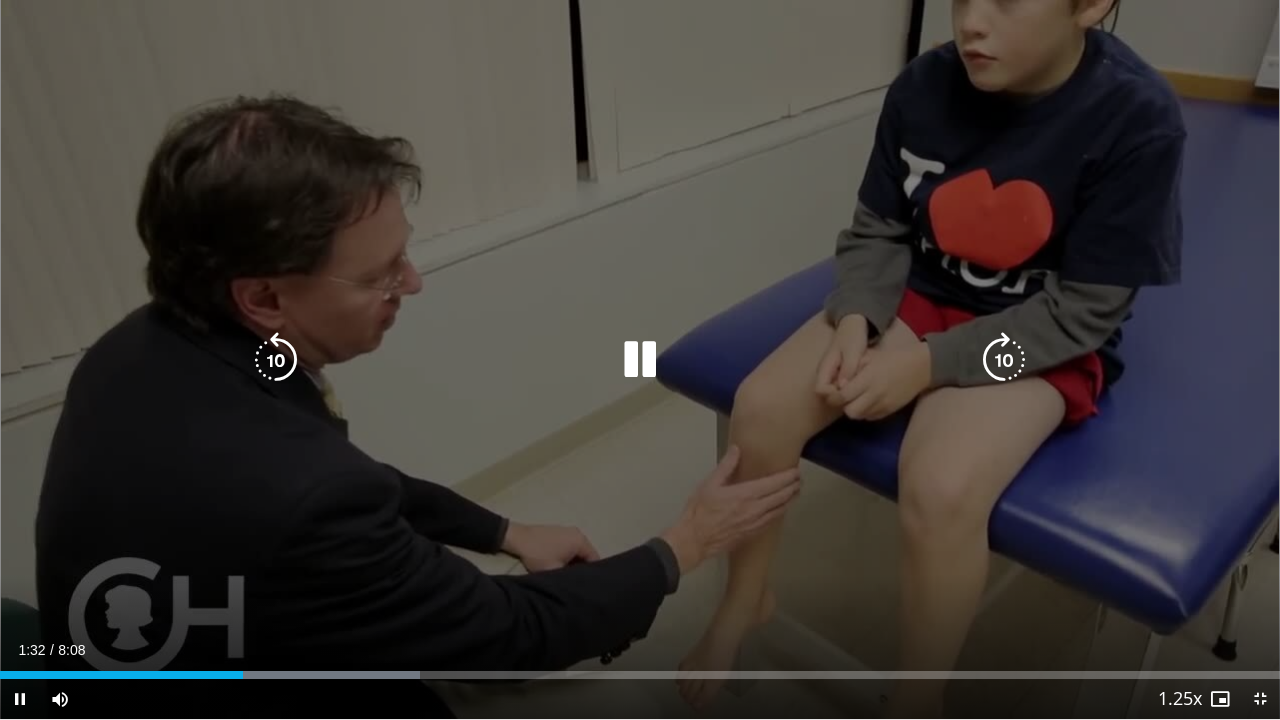 click at bounding box center [276, 360] 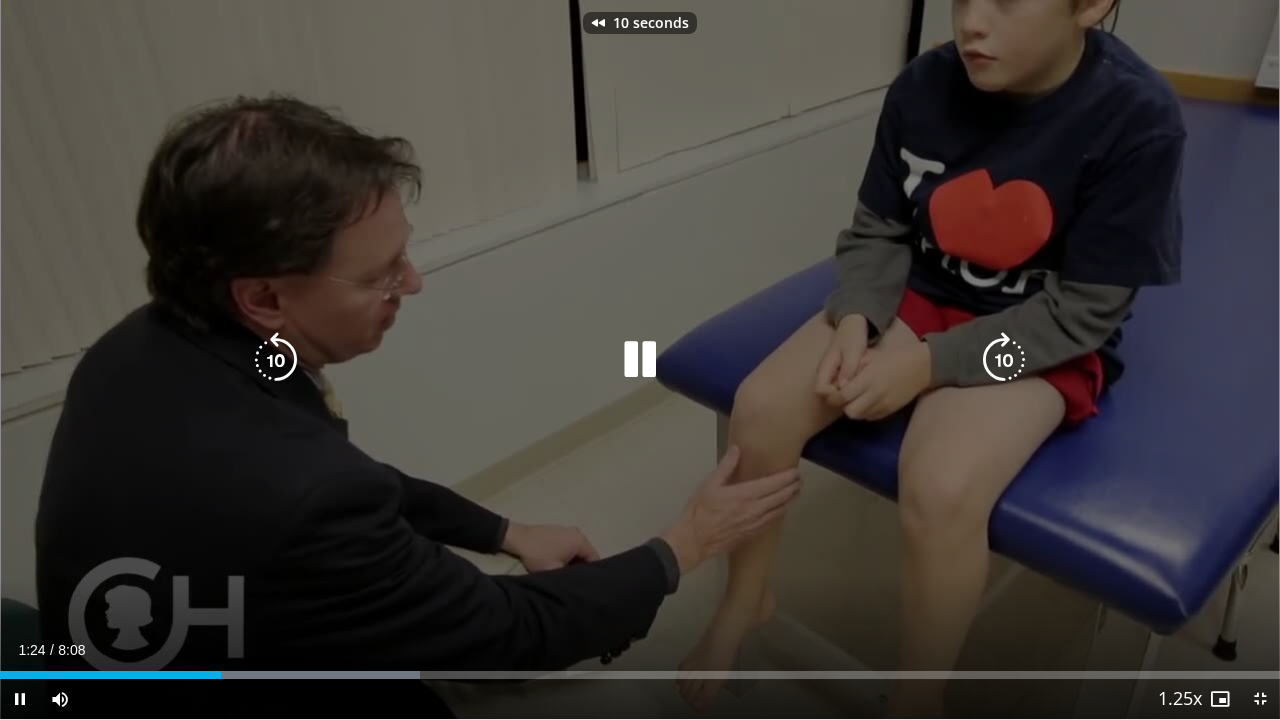 click at bounding box center (276, 360) 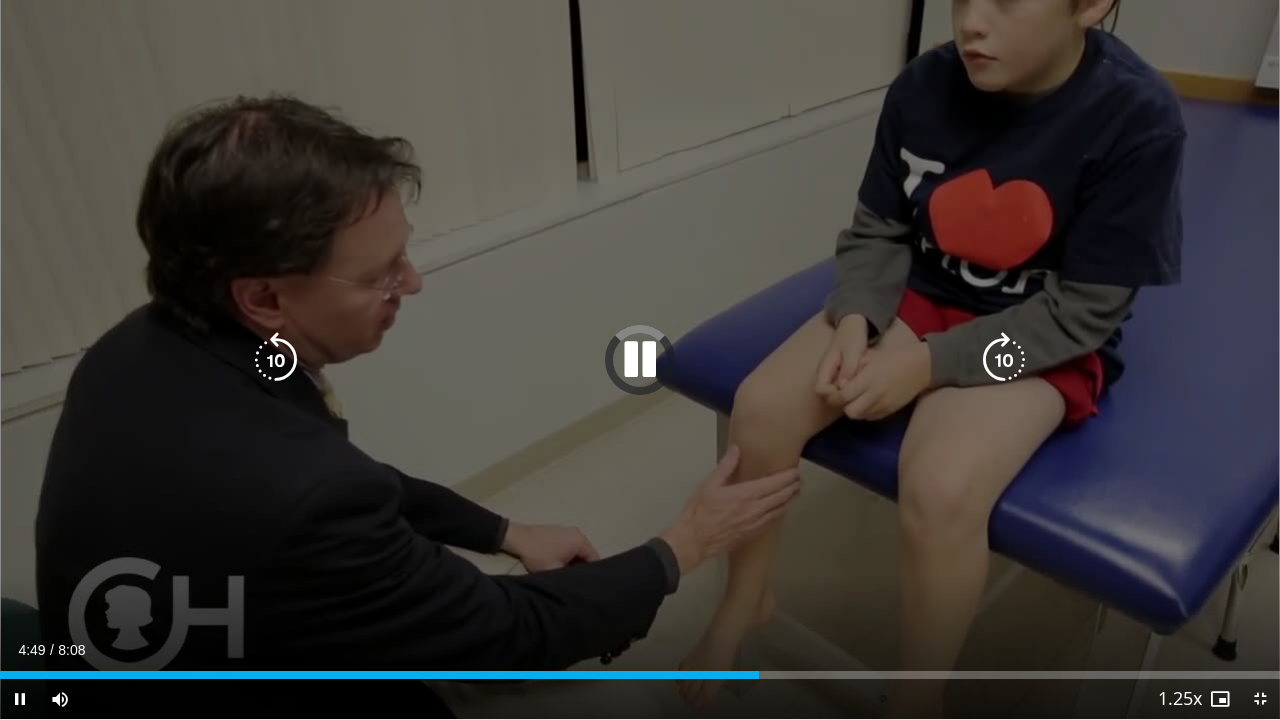 click at bounding box center (640, 360) 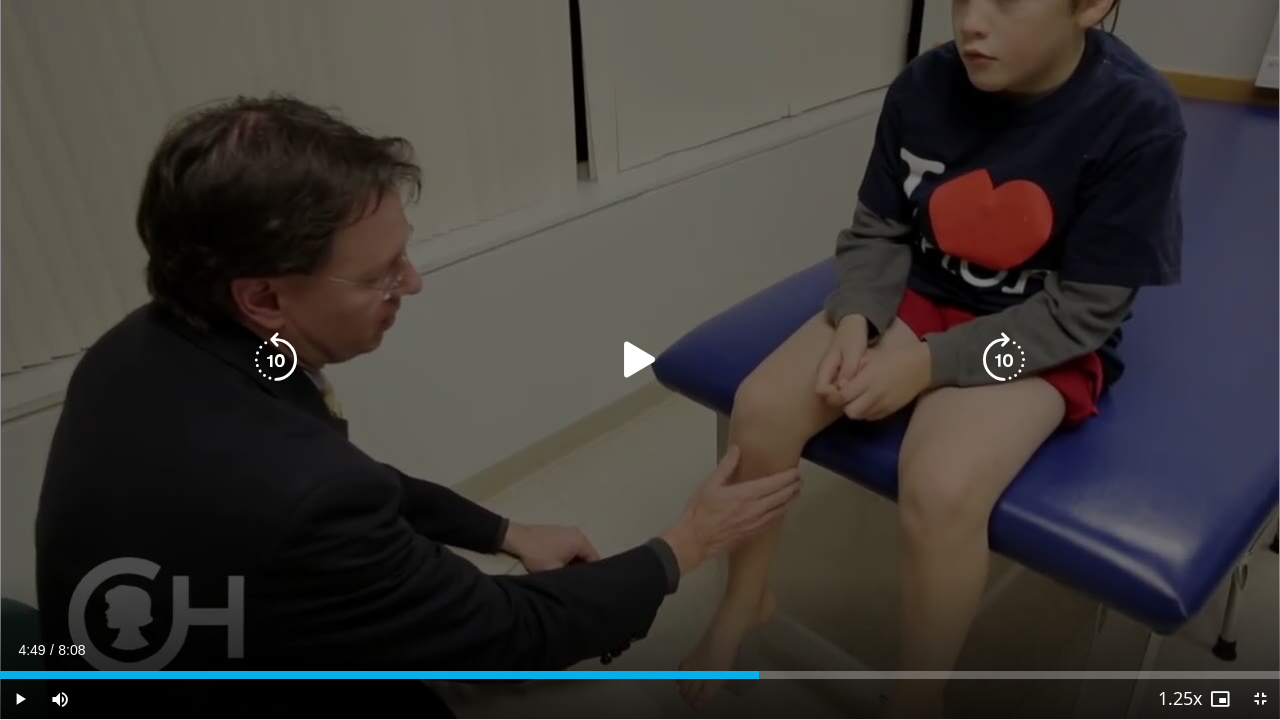 drag, startPoint x: 641, startPoint y: 359, endPoint x: 546, endPoint y: 360, distance: 95.005264 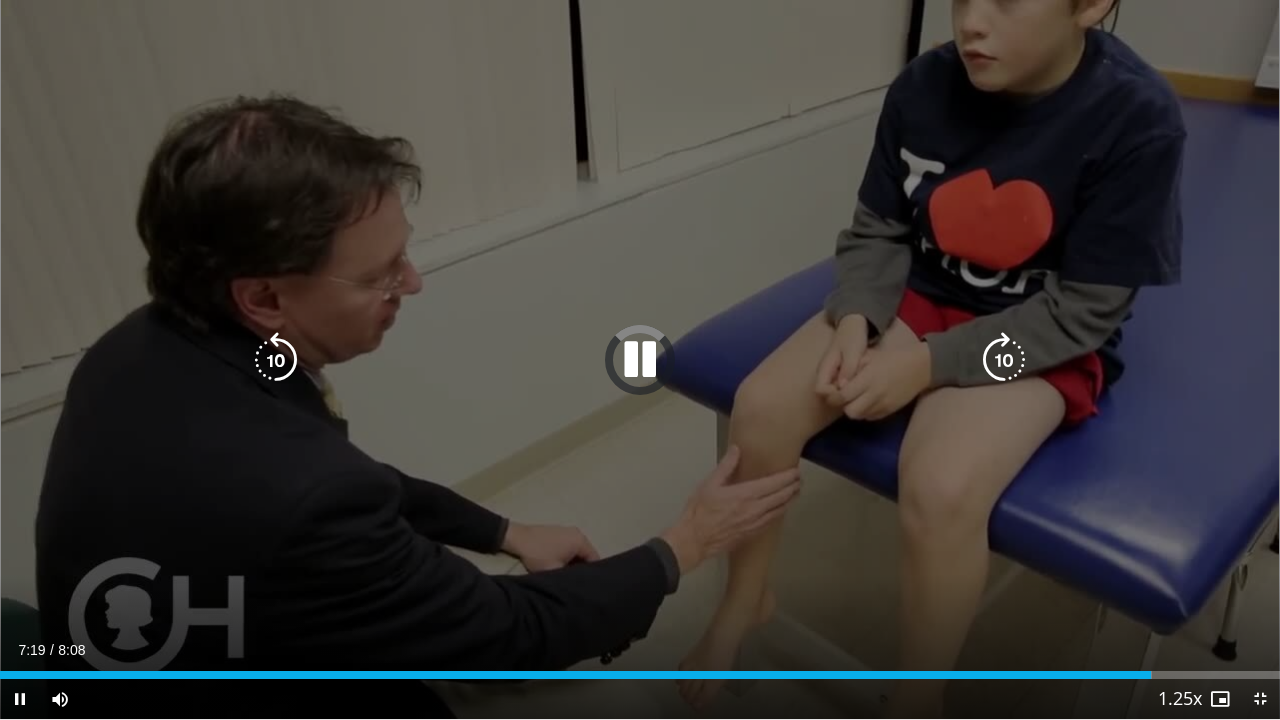 click at bounding box center (640, 360) 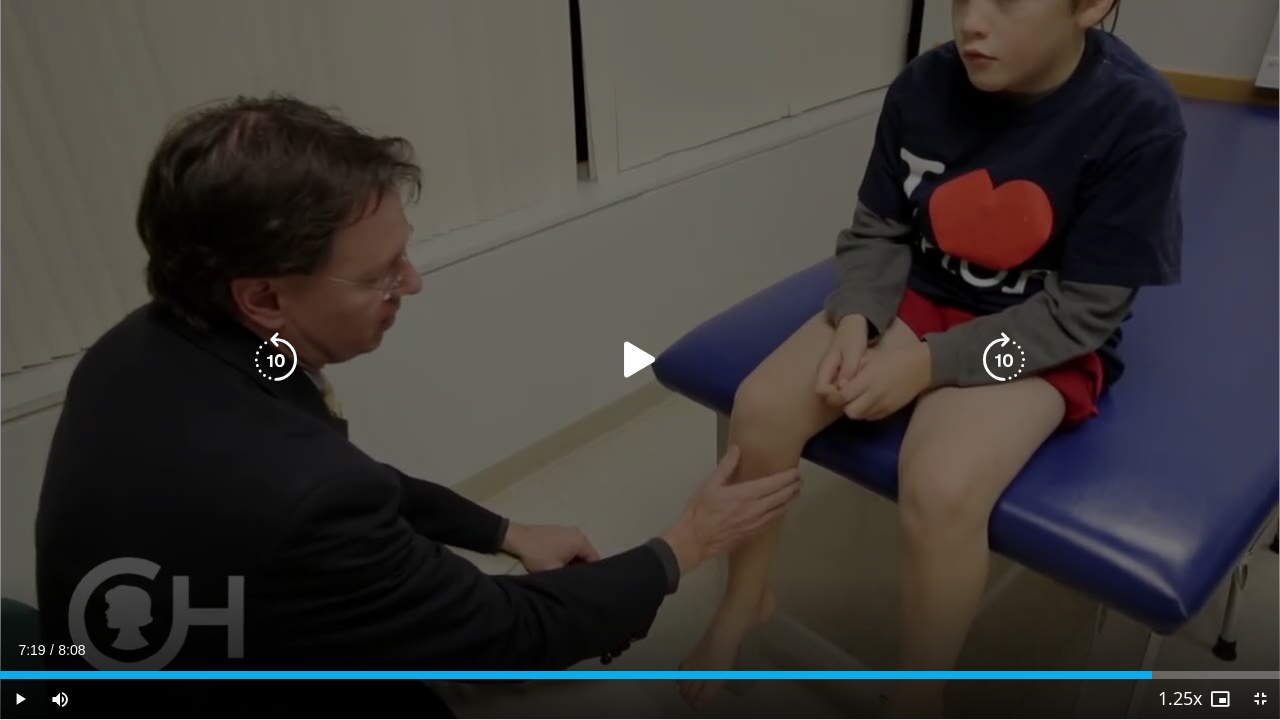 drag, startPoint x: 650, startPoint y: 365, endPoint x: 511, endPoint y: 368, distance: 139.03236 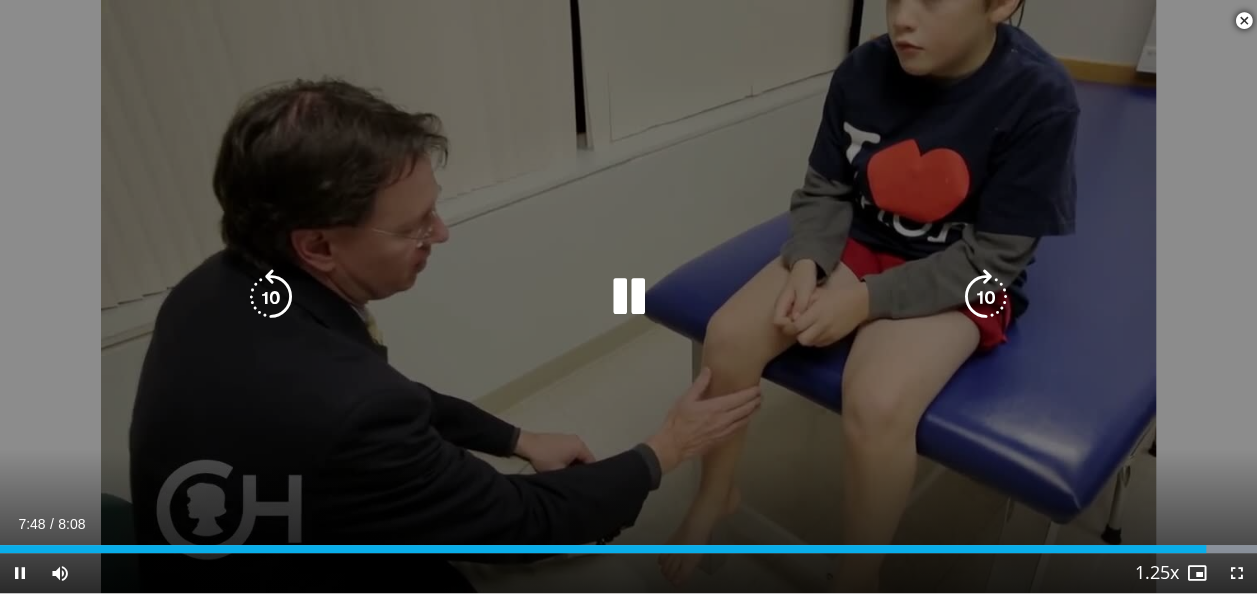 scroll, scrollTop: 667, scrollLeft: 0, axis: vertical 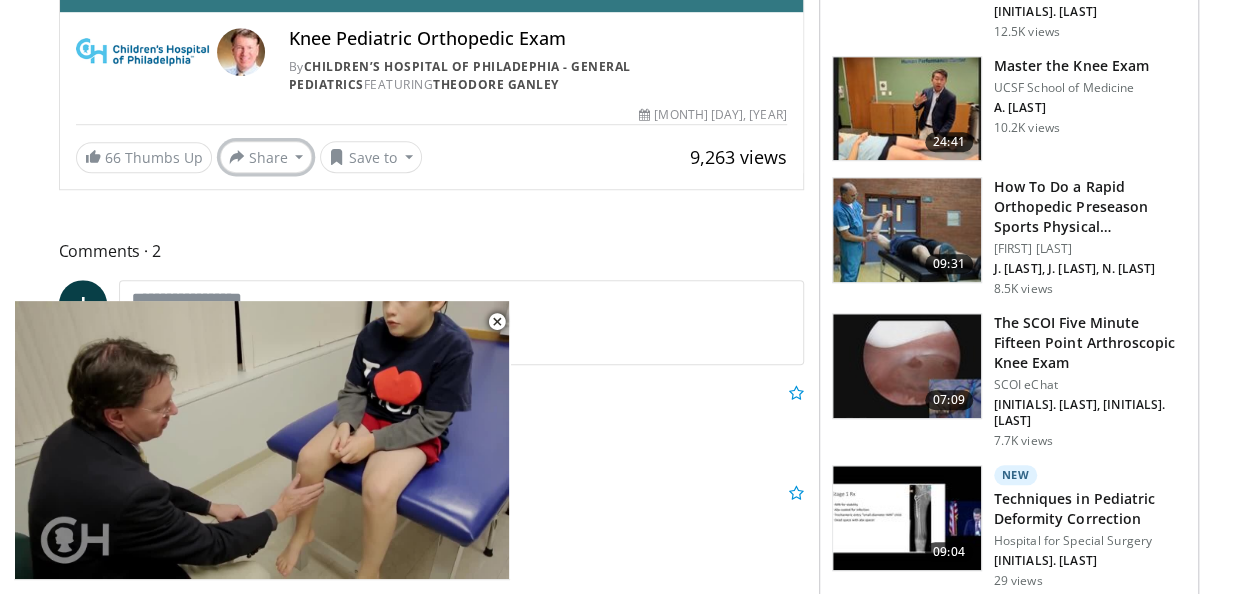 drag, startPoint x: 272, startPoint y: 144, endPoint x: 344, endPoint y: 231, distance: 112.929184 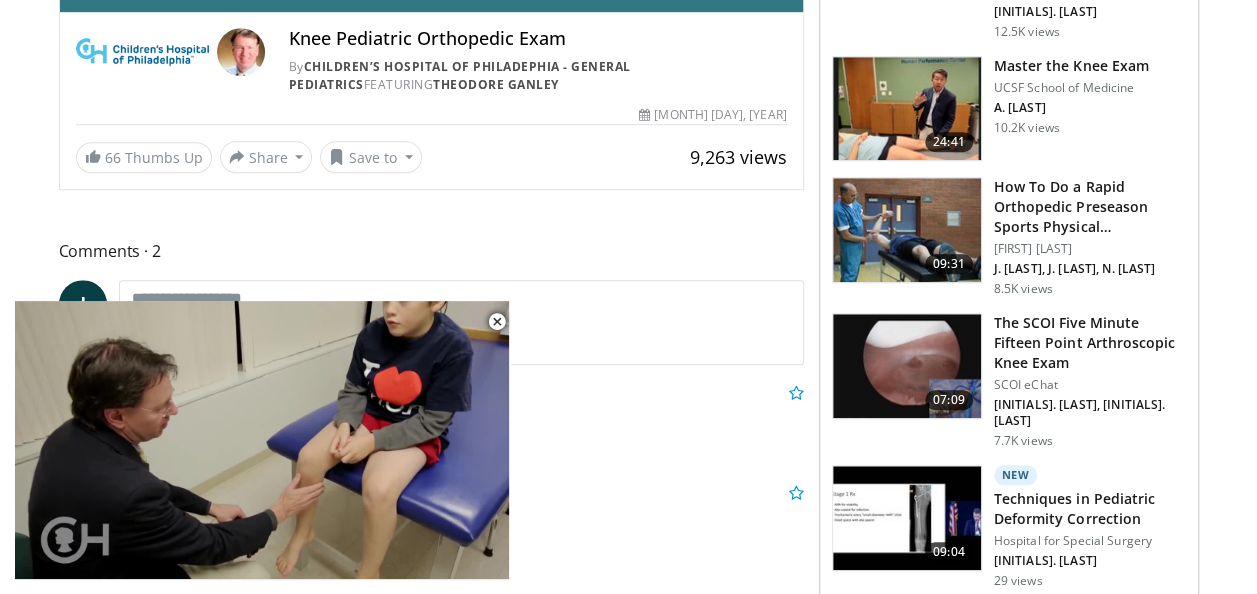 drag, startPoint x: 344, startPoint y: 231, endPoint x: 264, endPoint y: 209, distance: 82.96987 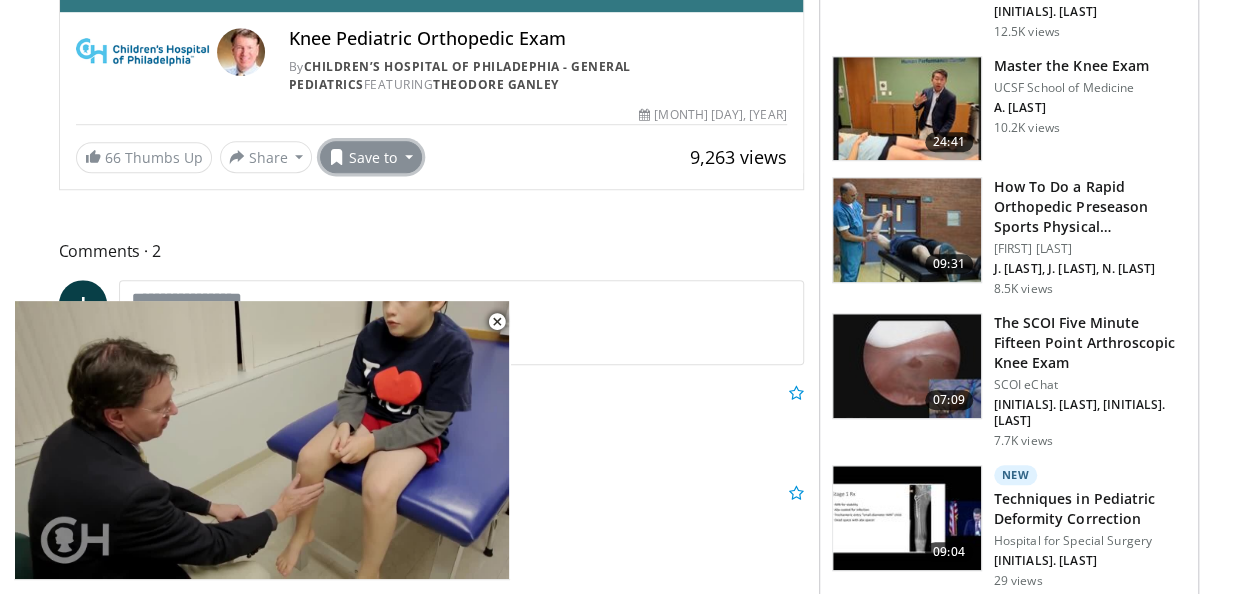 click on "Save to" at bounding box center [371, 157] 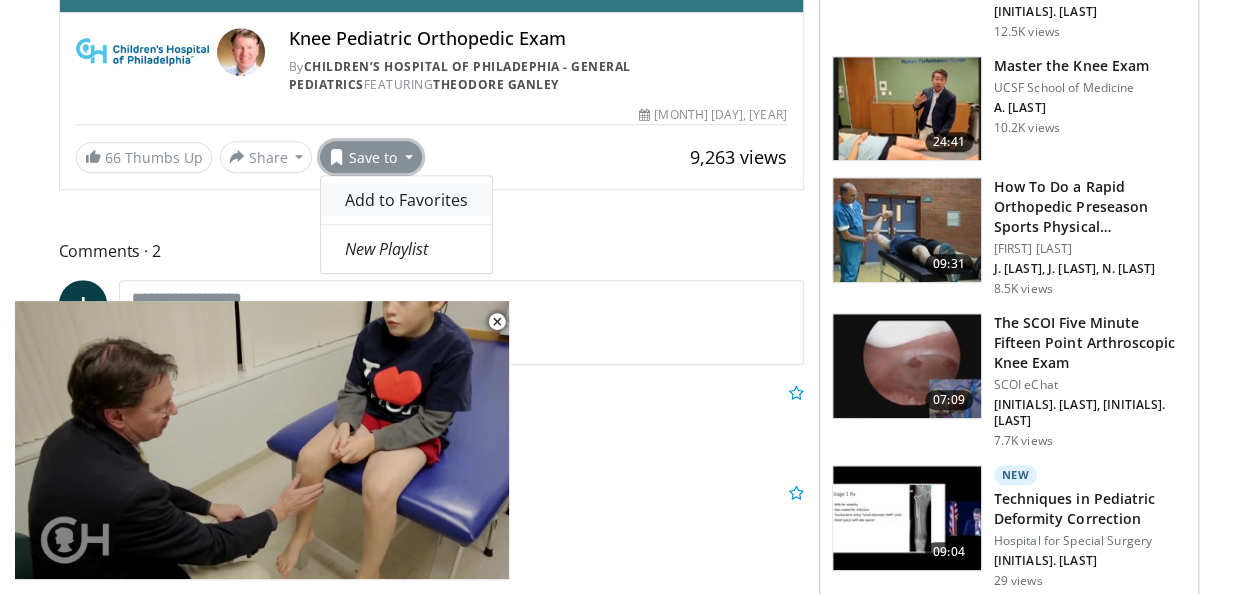 click on "Add to Favorites" at bounding box center [406, 200] 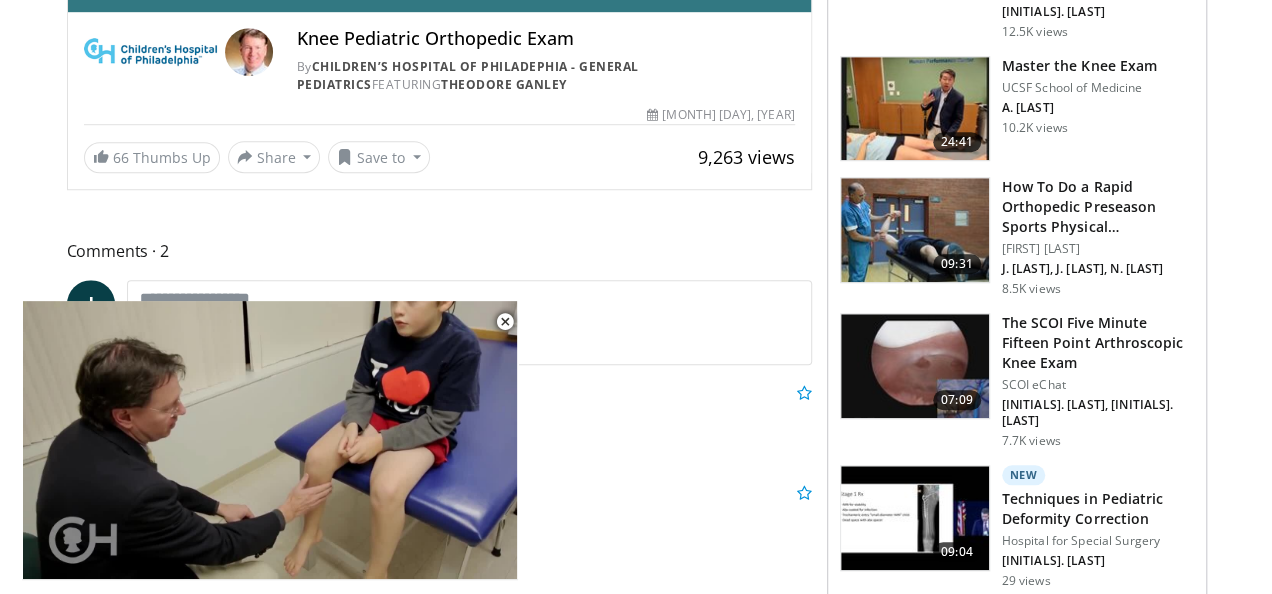 scroll, scrollTop: 732, scrollLeft: 0, axis: vertical 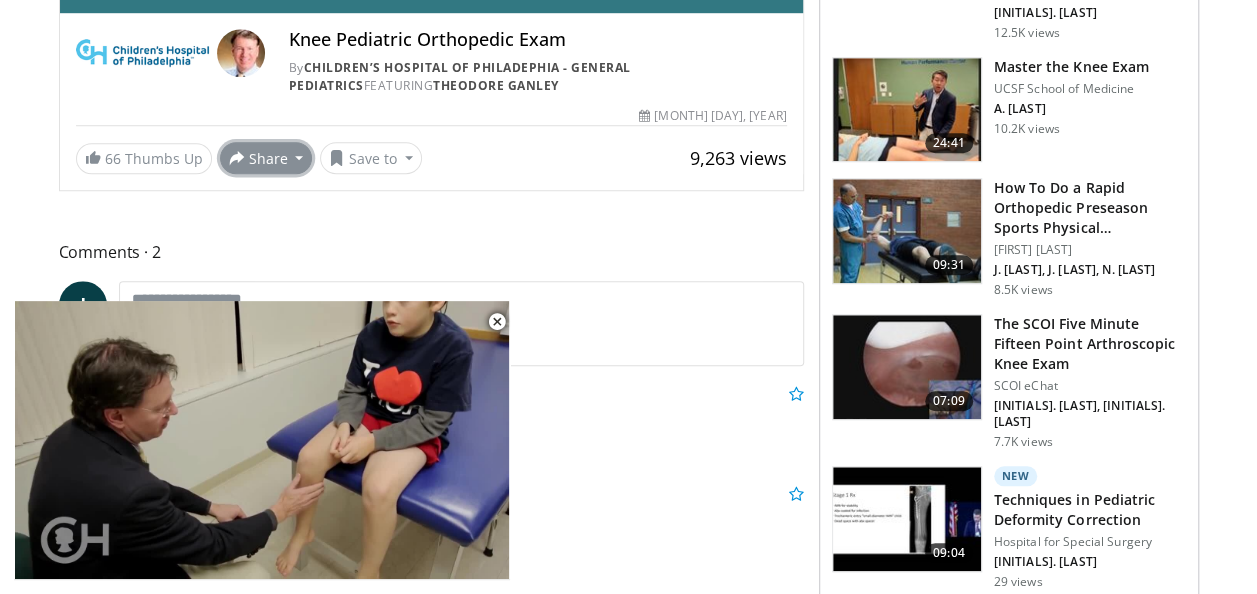 click on "Share" at bounding box center [266, 158] 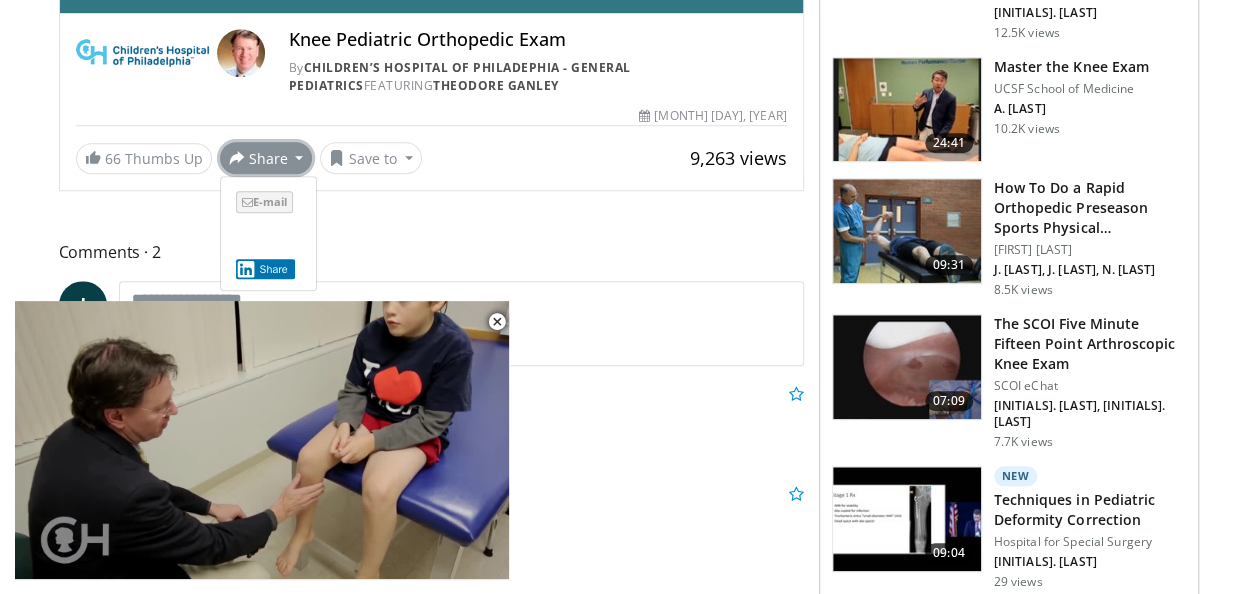 click on "E-mail" at bounding box center (264, 202) 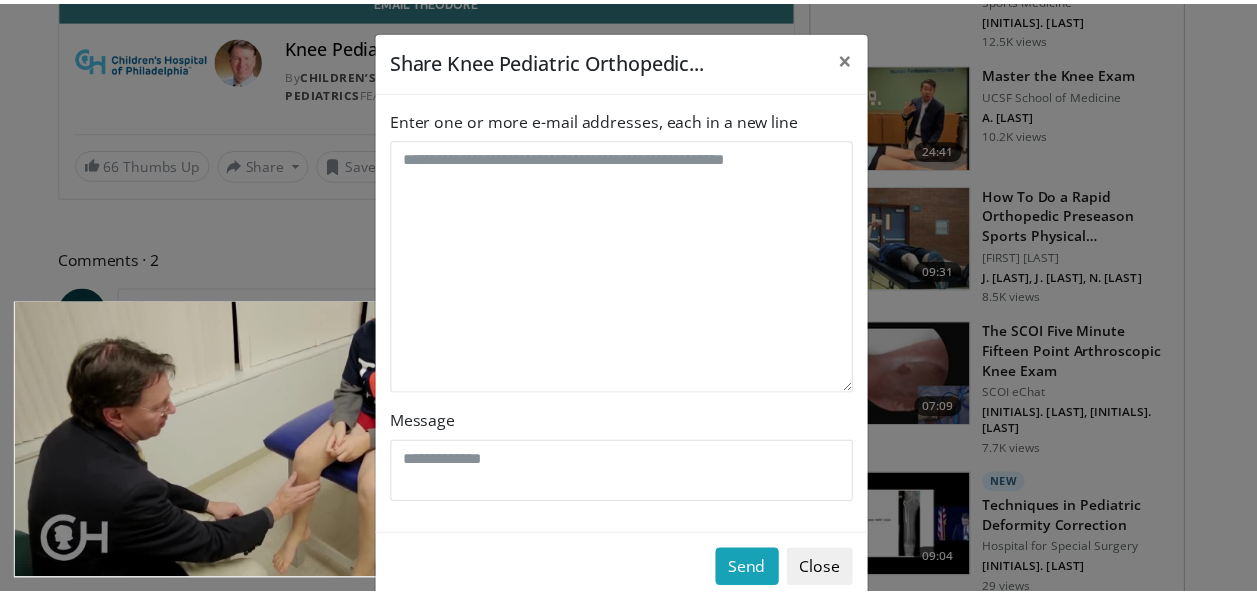 scroll, scrollTop: 602, scrollLeft: 0, axis: vertical 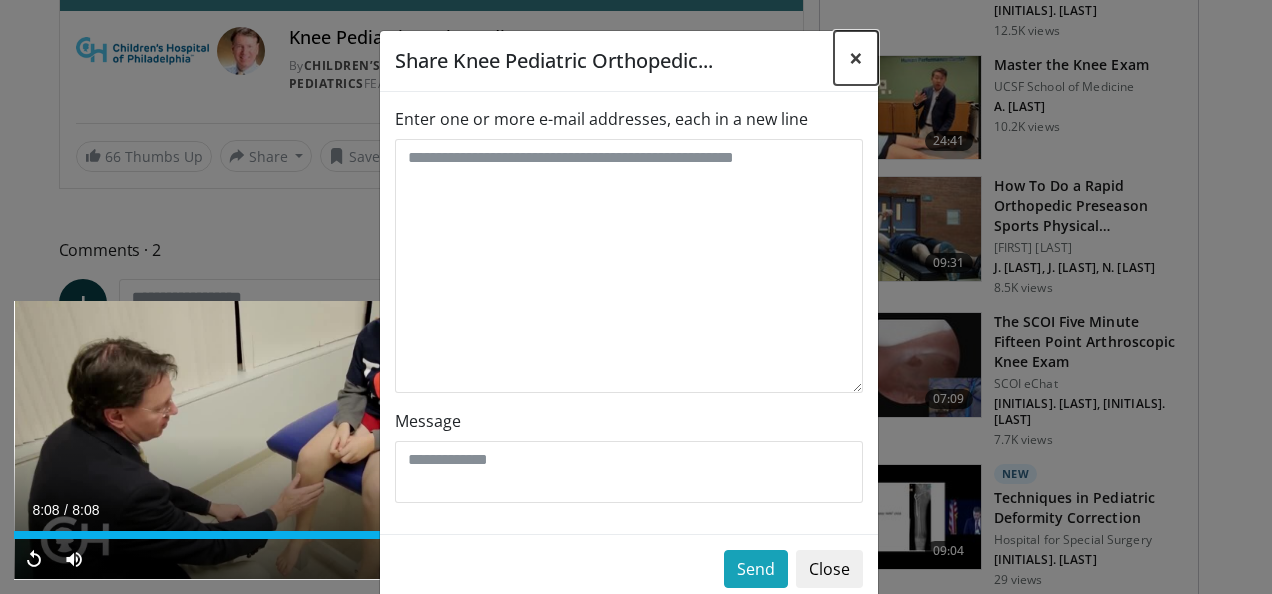 click on "×" at bounding box center [856, 57] 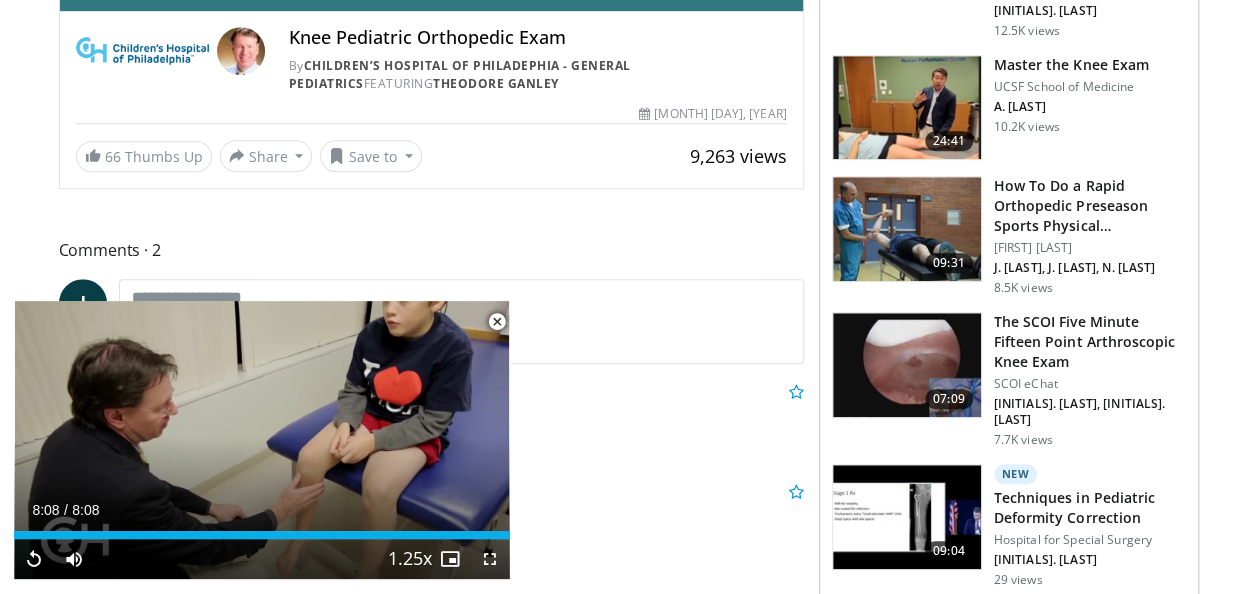drag, startPoint x: 162, startPoint y: 0, endPoint x: 30, endPoint y: 194, distance: 234.64867 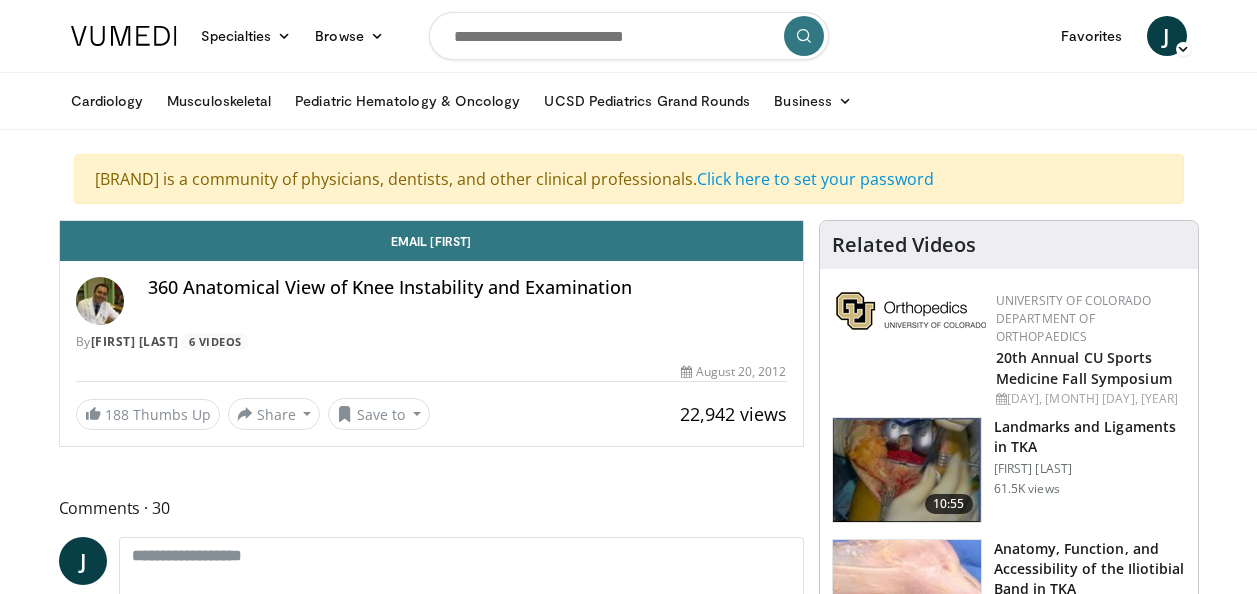scroll, scrollTop: 0, scrollLeft: 0, axis: both 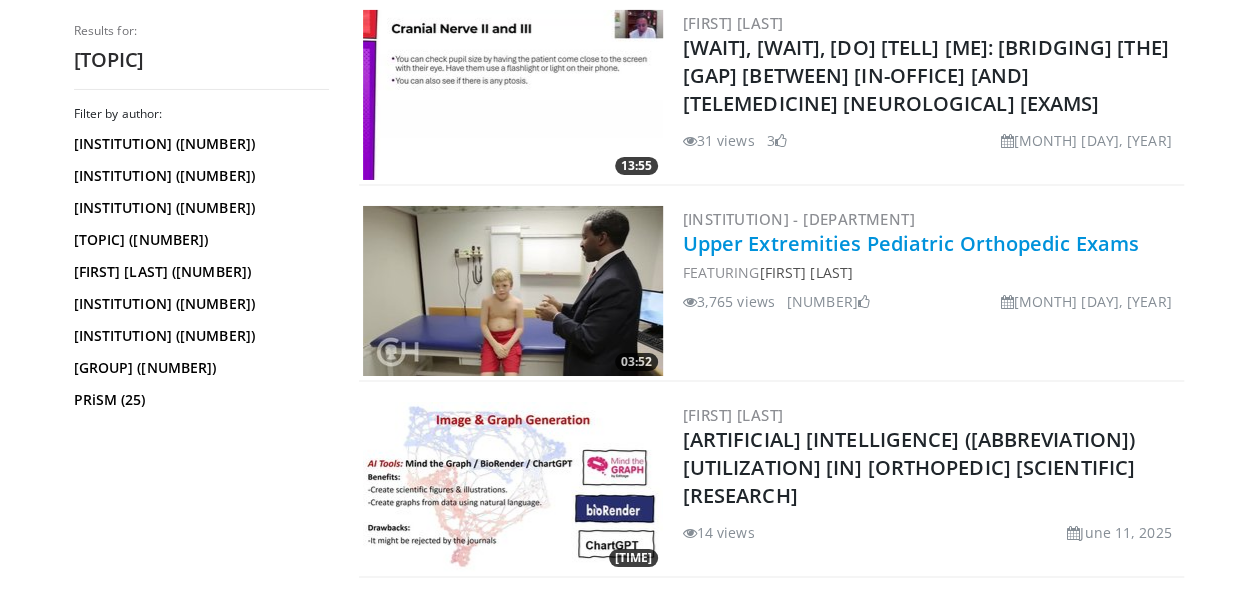 click on "Upper Extremities Pediatric Orthopedic Exams" at bounding box center [911, 243] 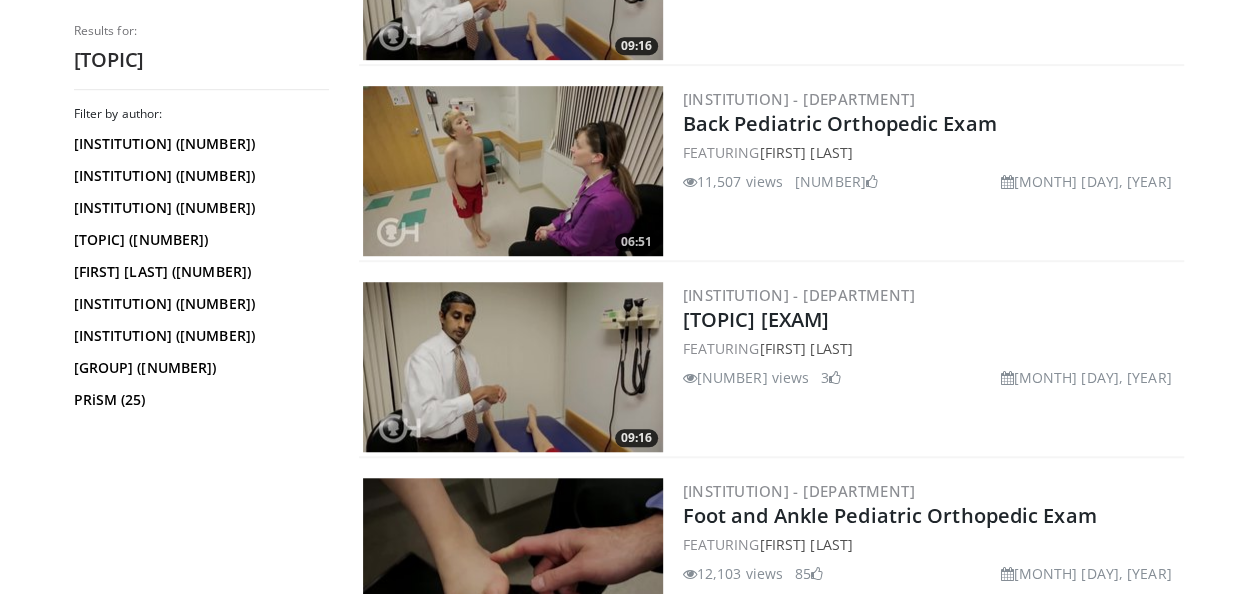 scroll, scrollTop: 562, scrollLeft: 0, axis: vertical 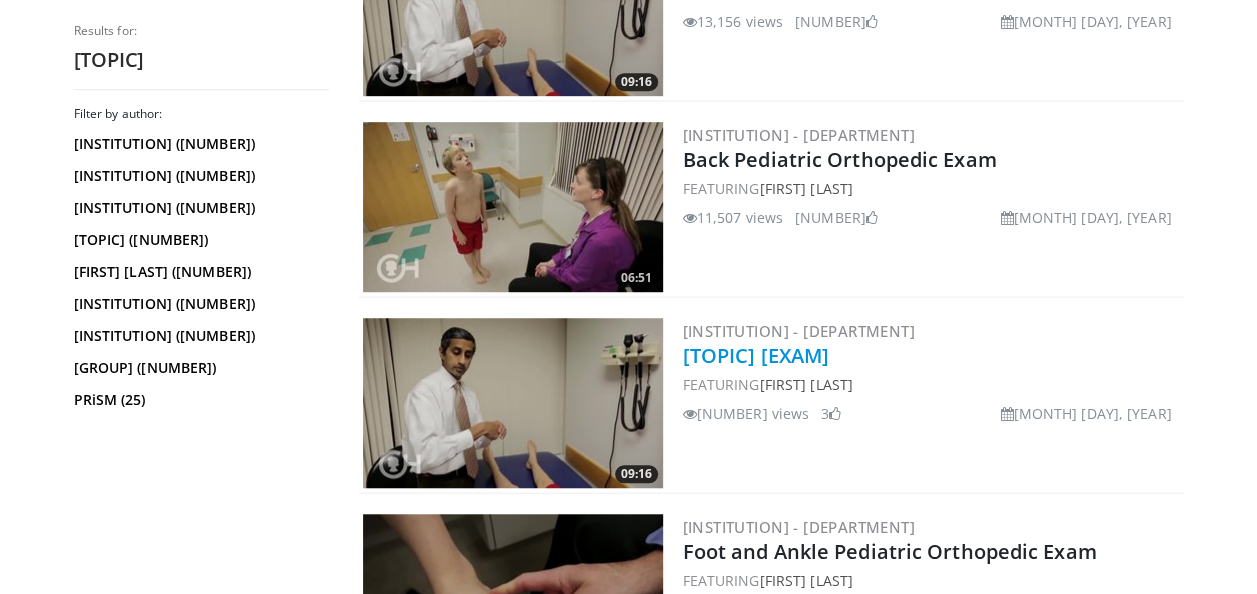 drag, startPoint x: 806, startPoint y: 363, endPoint x: 740, endPoint y: 343, distance: 68.96376 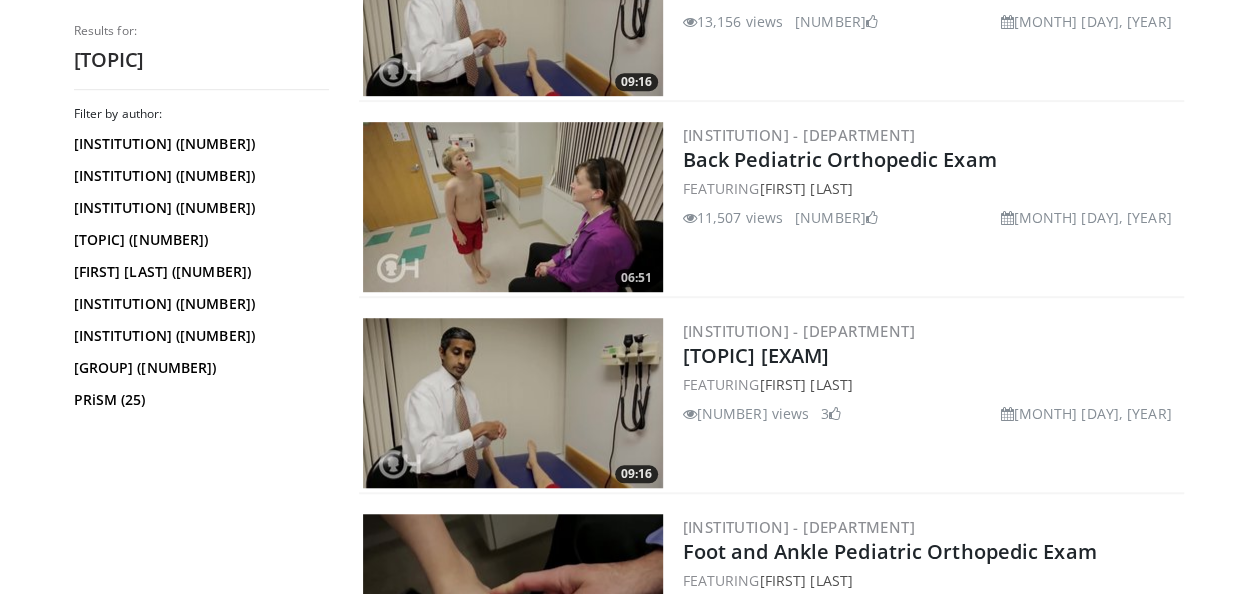 drag, startPoint x: 740, startPoint y: 343, endPoint x: 506, endPoint y: 370, distance: 235.55254 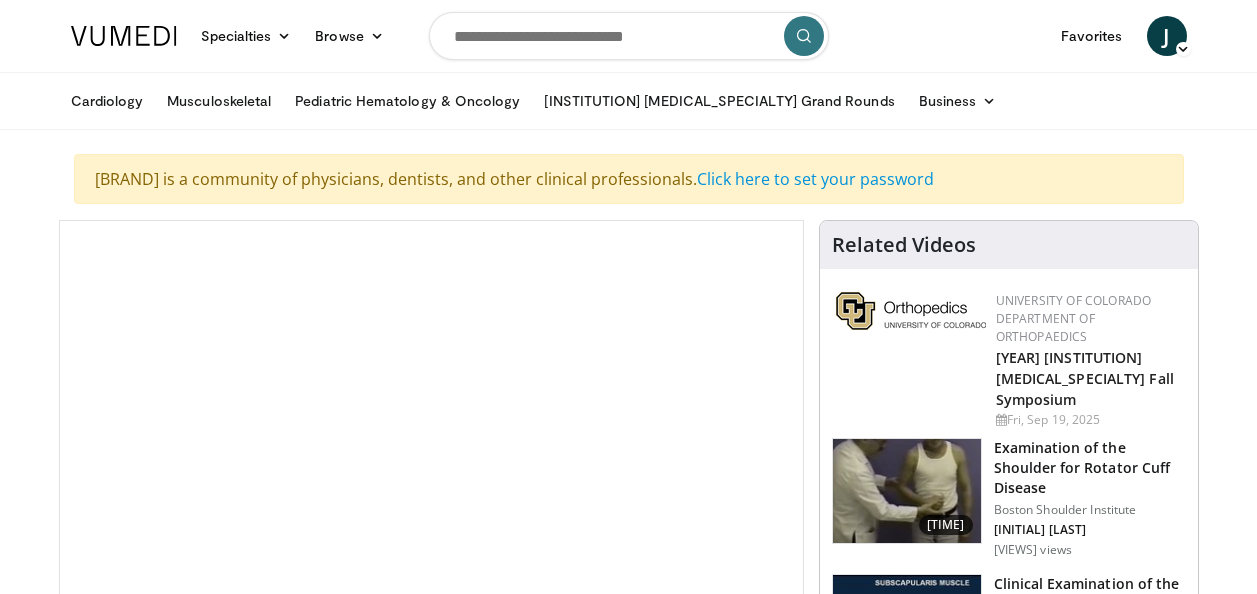 scroll, scrollTop: 0, scrollLeft: 0, axis: both 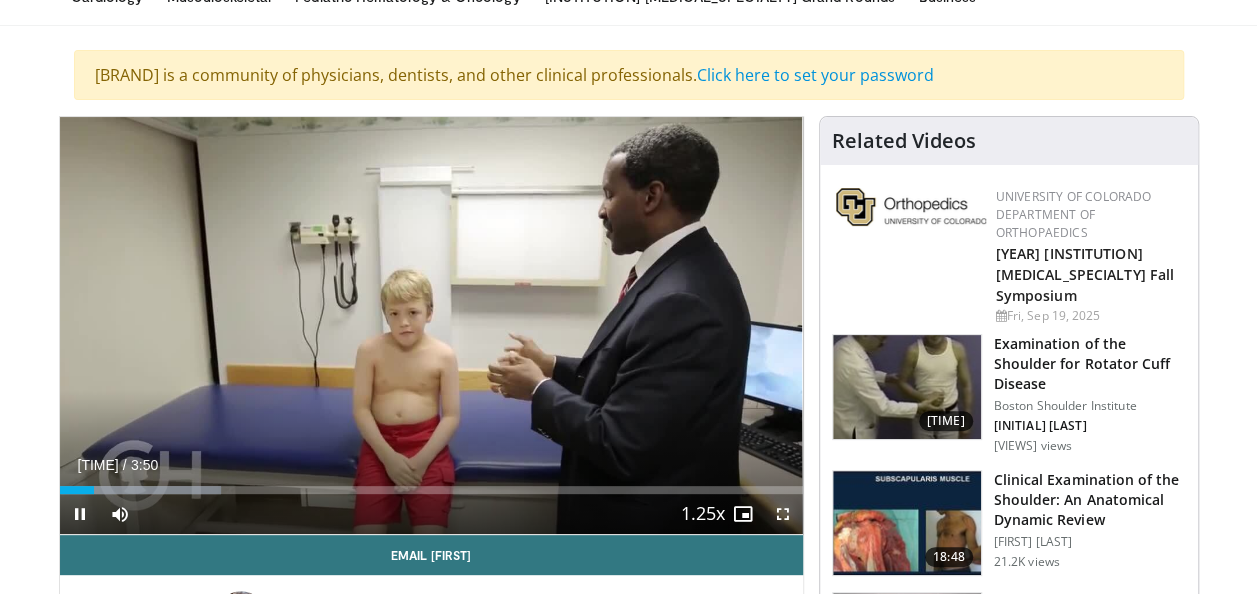click at bounding box center [783, 514] 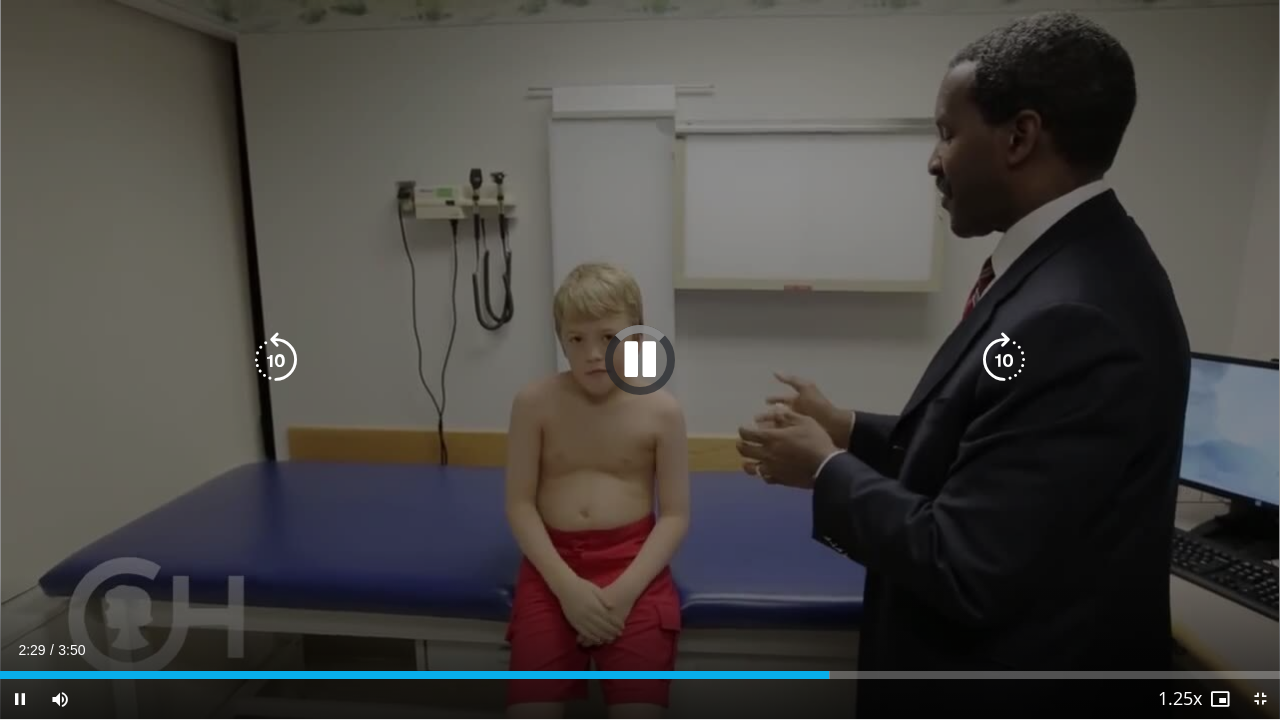 click at bounding box center (640, 360) 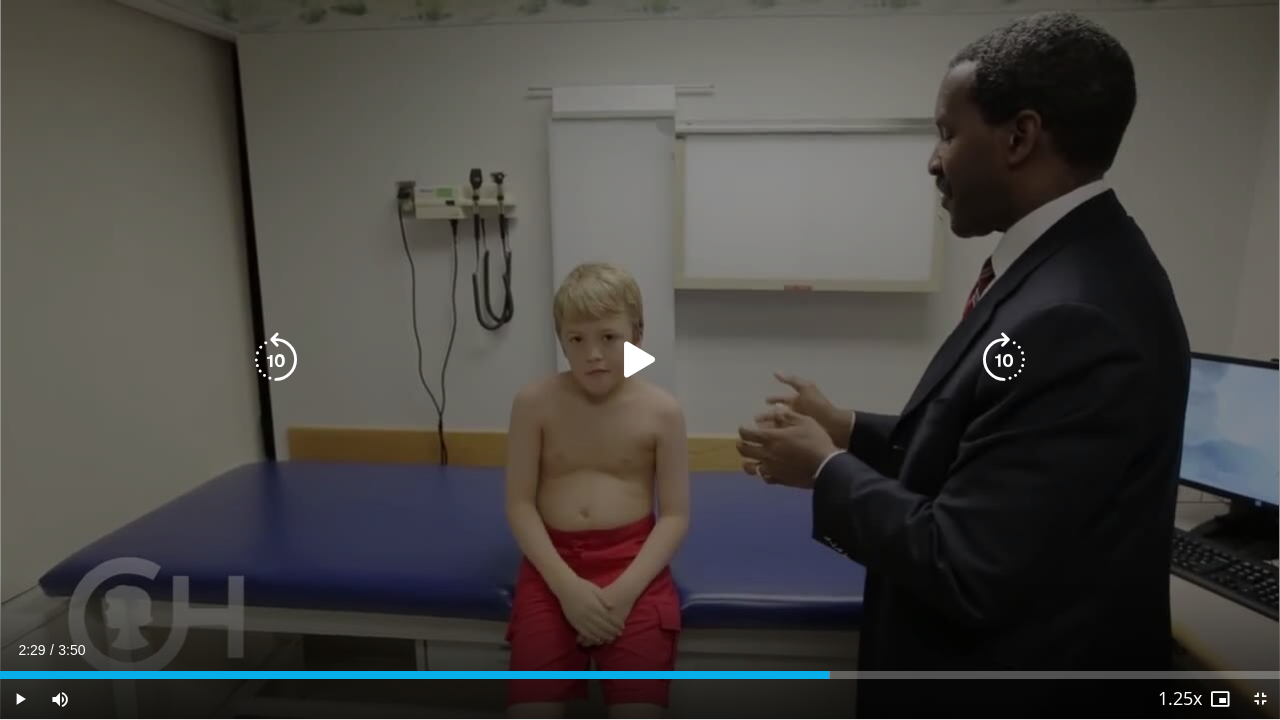 click at bounding box center (640, 360) 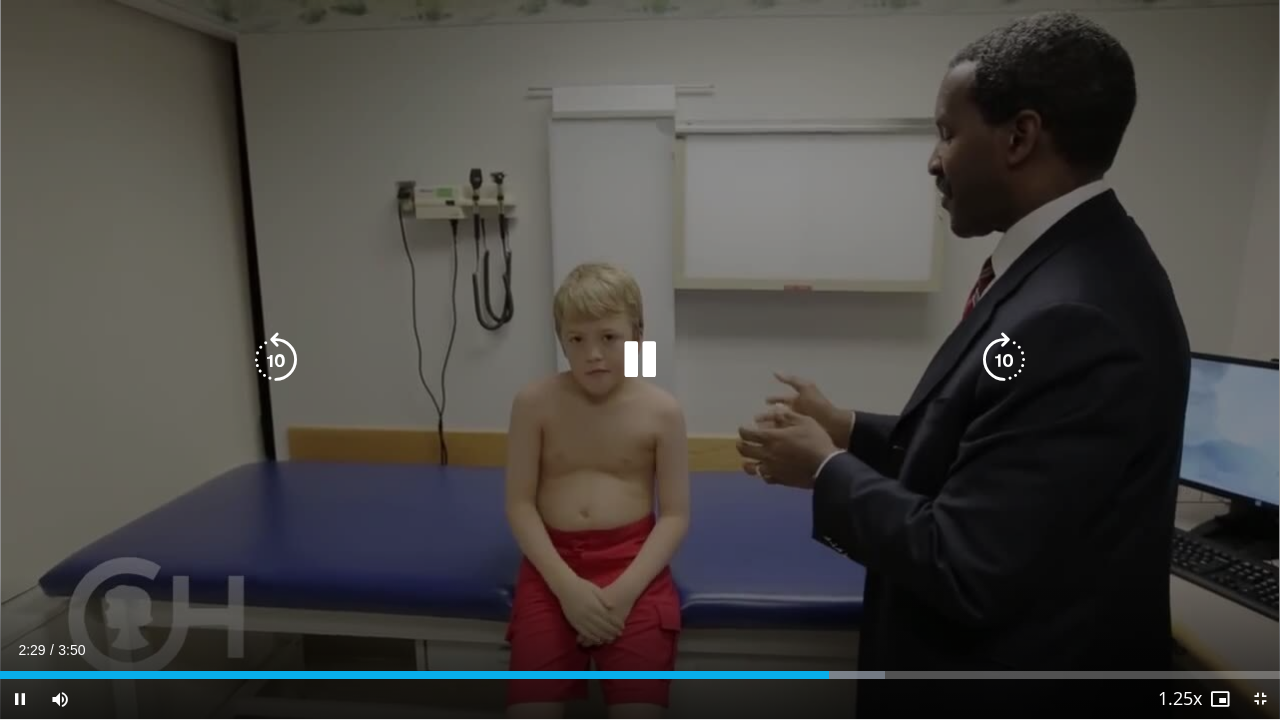 click on "10 seconds
Tap to unmute" at bounding box center (640, 359) 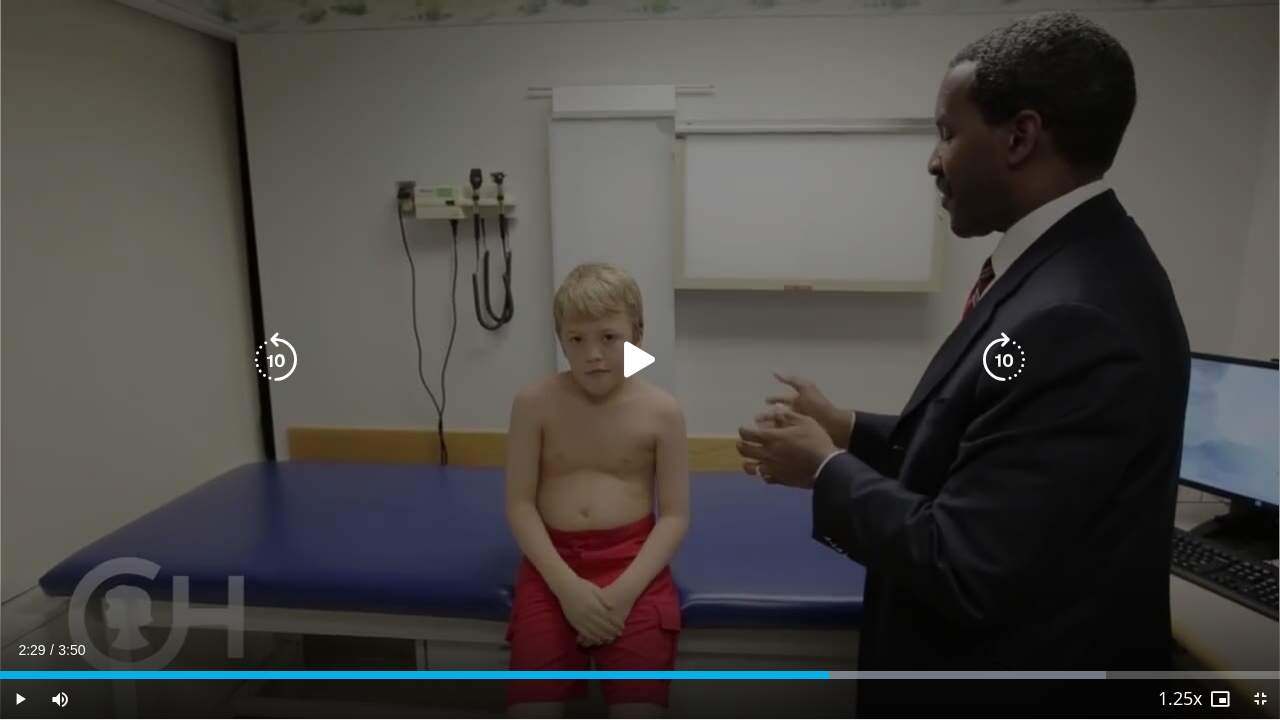 click at bounding box center [640, 360] 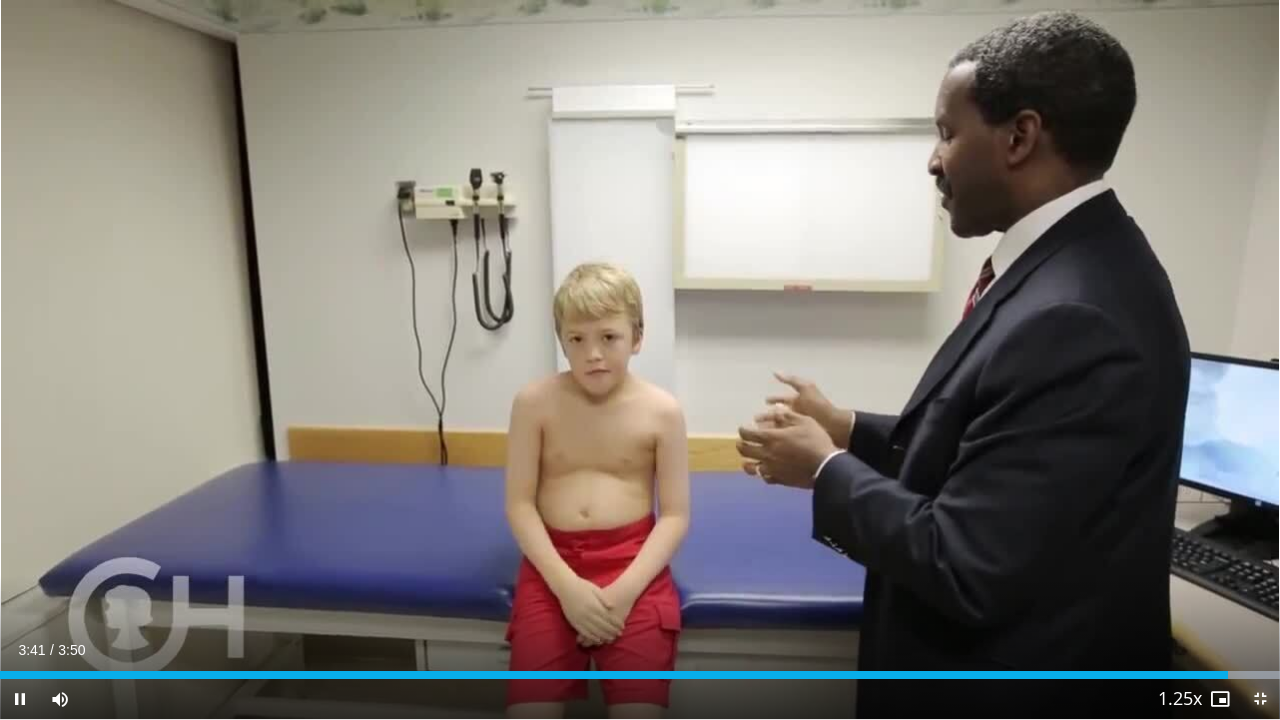 click at bounding box center [1260, 699] 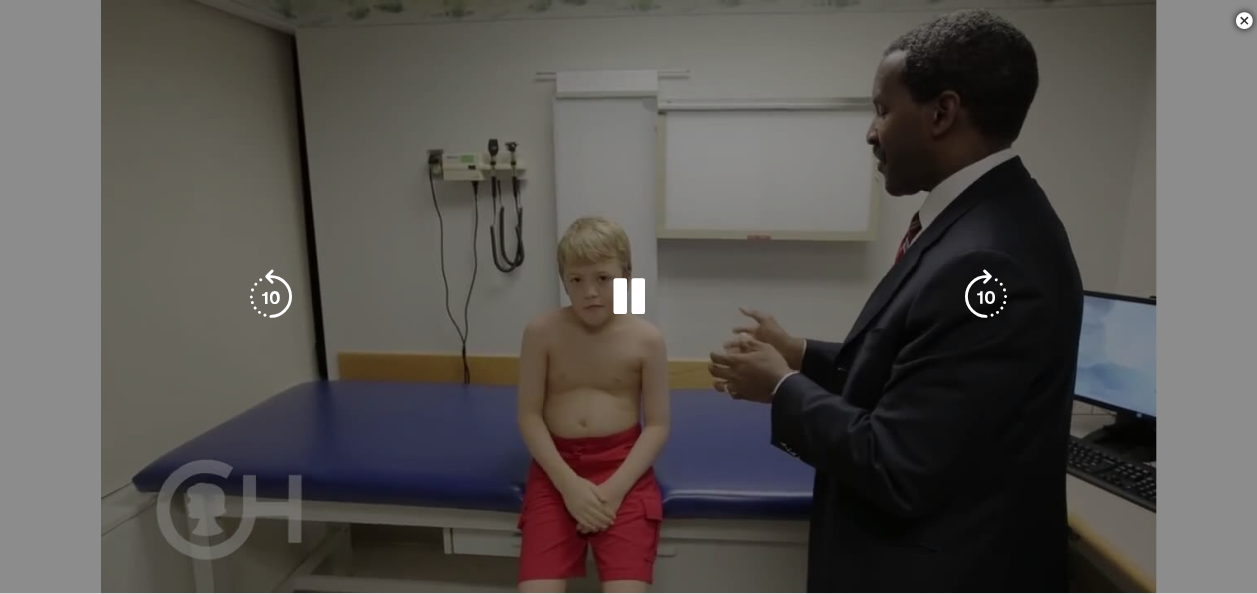scroll, scrollTop: 526, scrollLeft: 0, axis: vertical 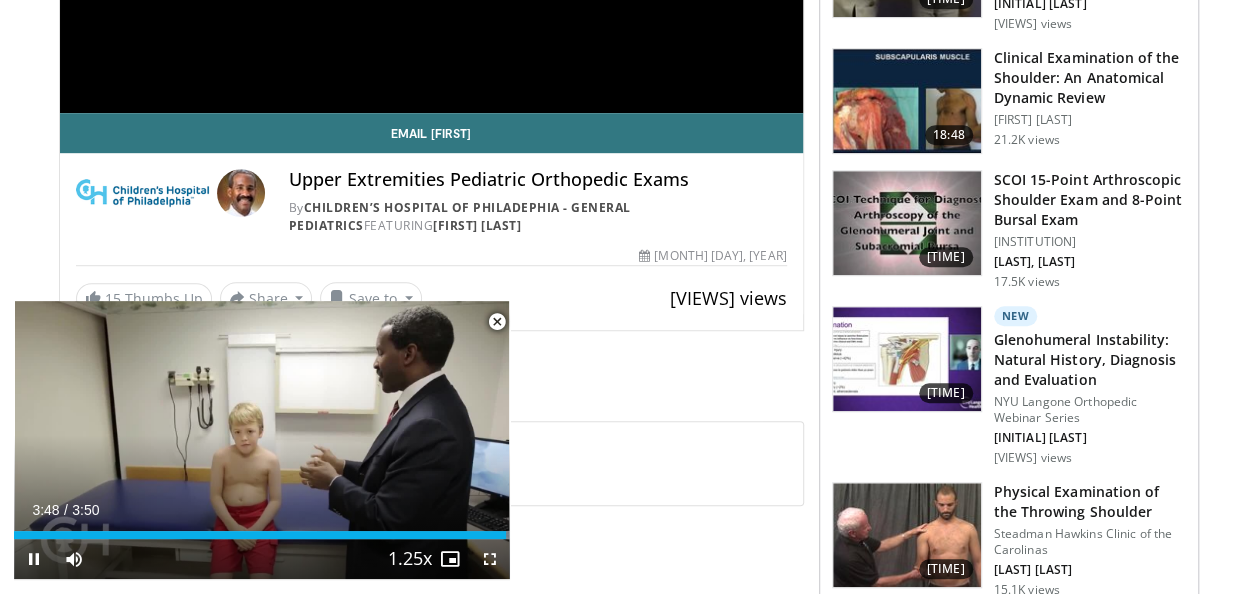 click at bounding box center (497, 322) 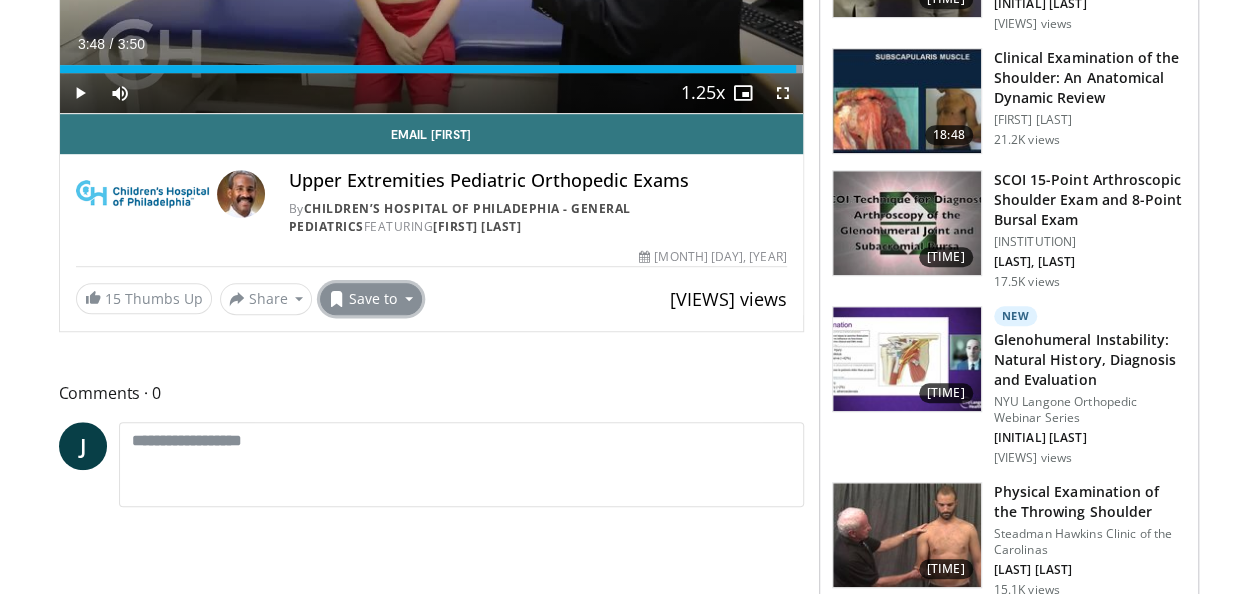 click on "Save to" at bounding box center [371, 299] 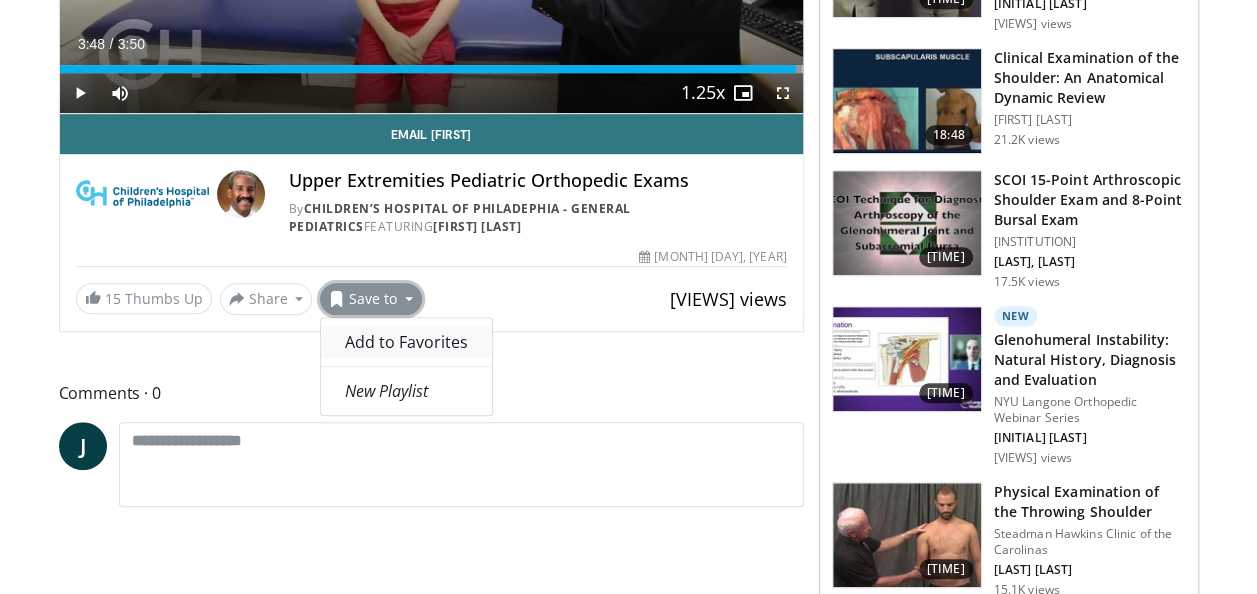 click on "Add to Favorites" at bounding box center [406, 342] 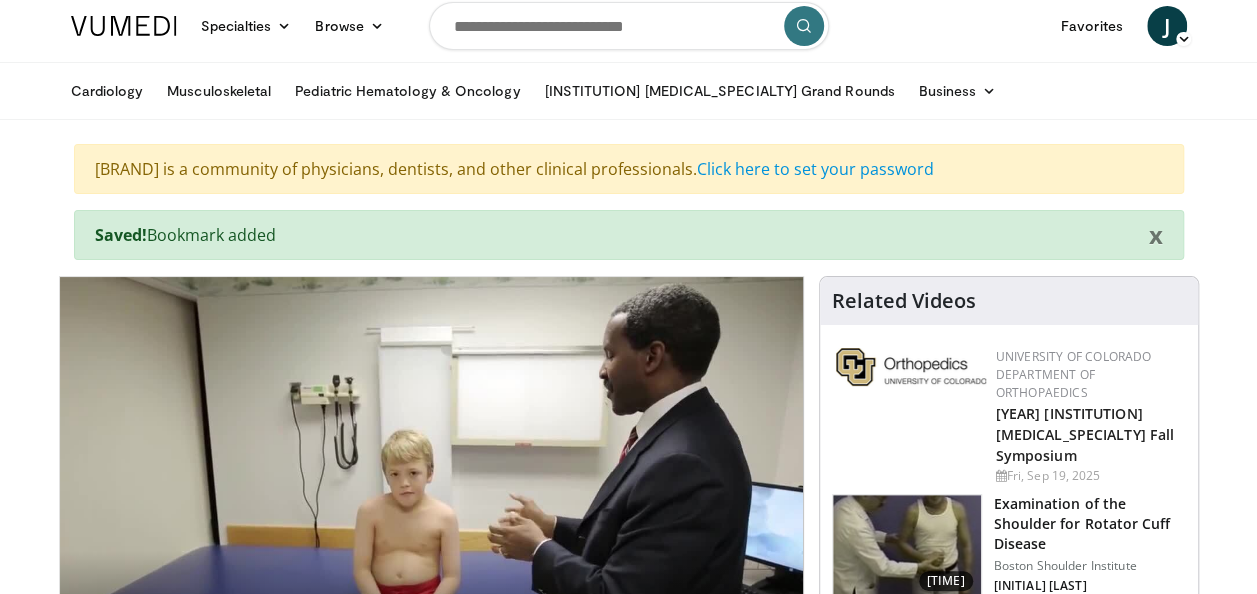 scroll, scrollTop: 0, scrollLeft: 0, axis: both 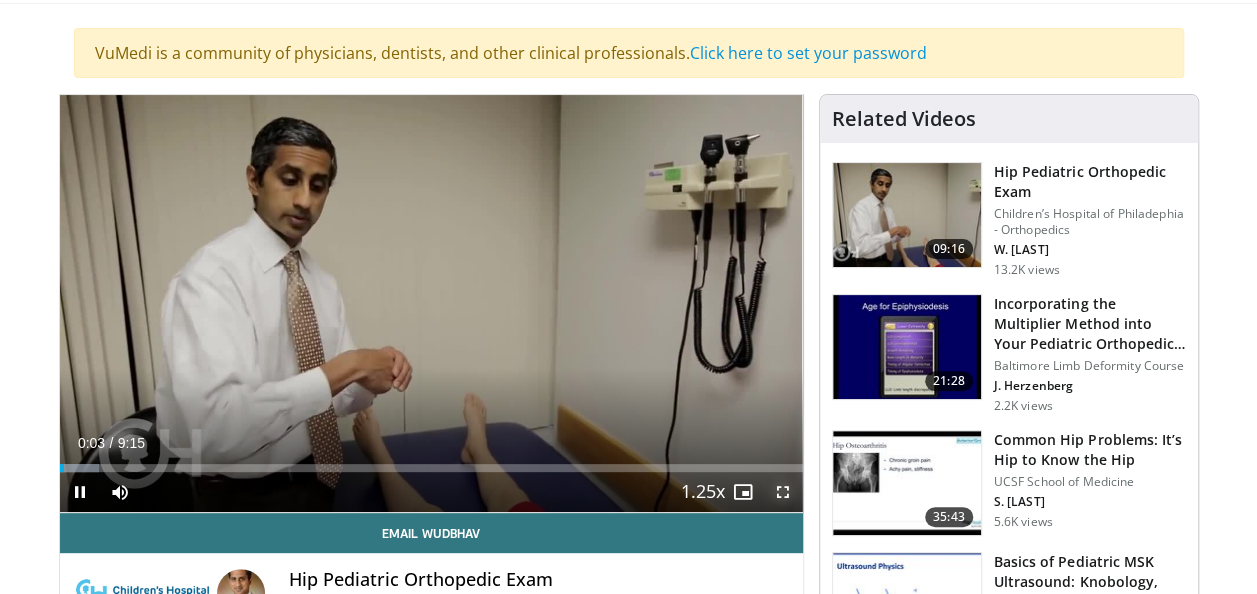 click at bounding box center [783, 492] 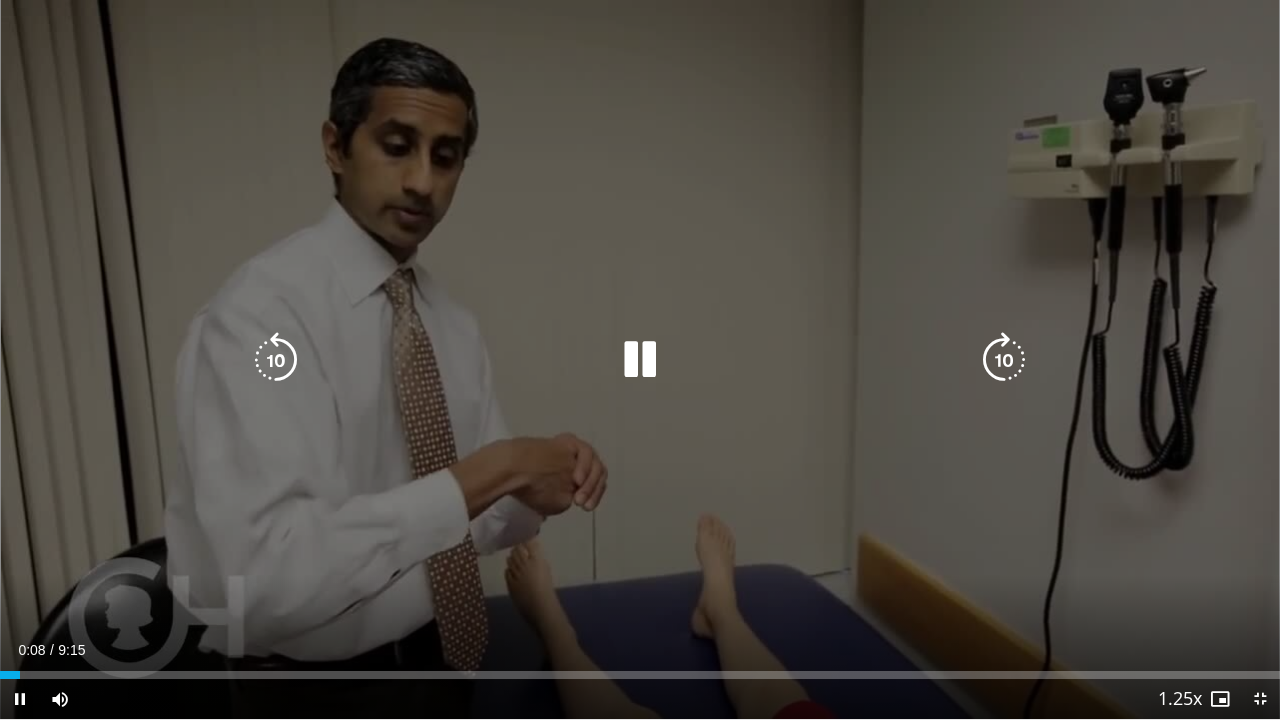 click on "10 seconds
Tap to unmute" at bounding box center [640, 359] 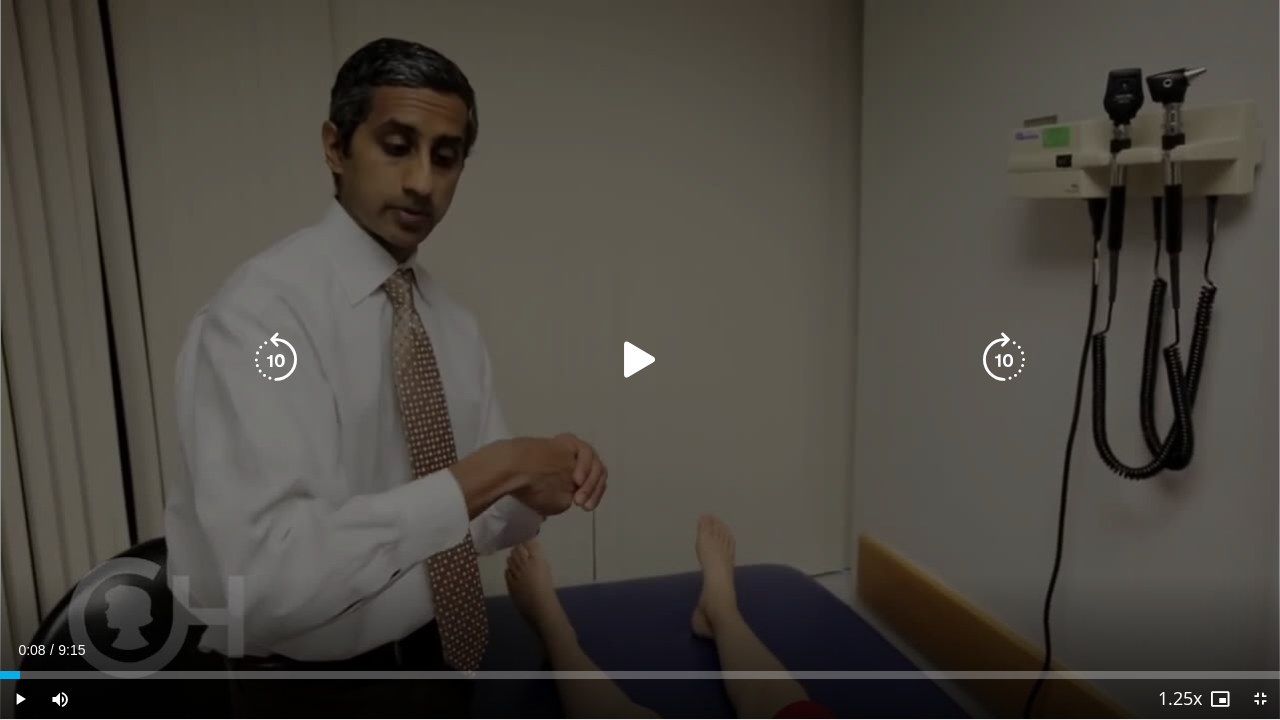 click on "10 seconds
Tap to unmute" at bounding box center (640, 359) 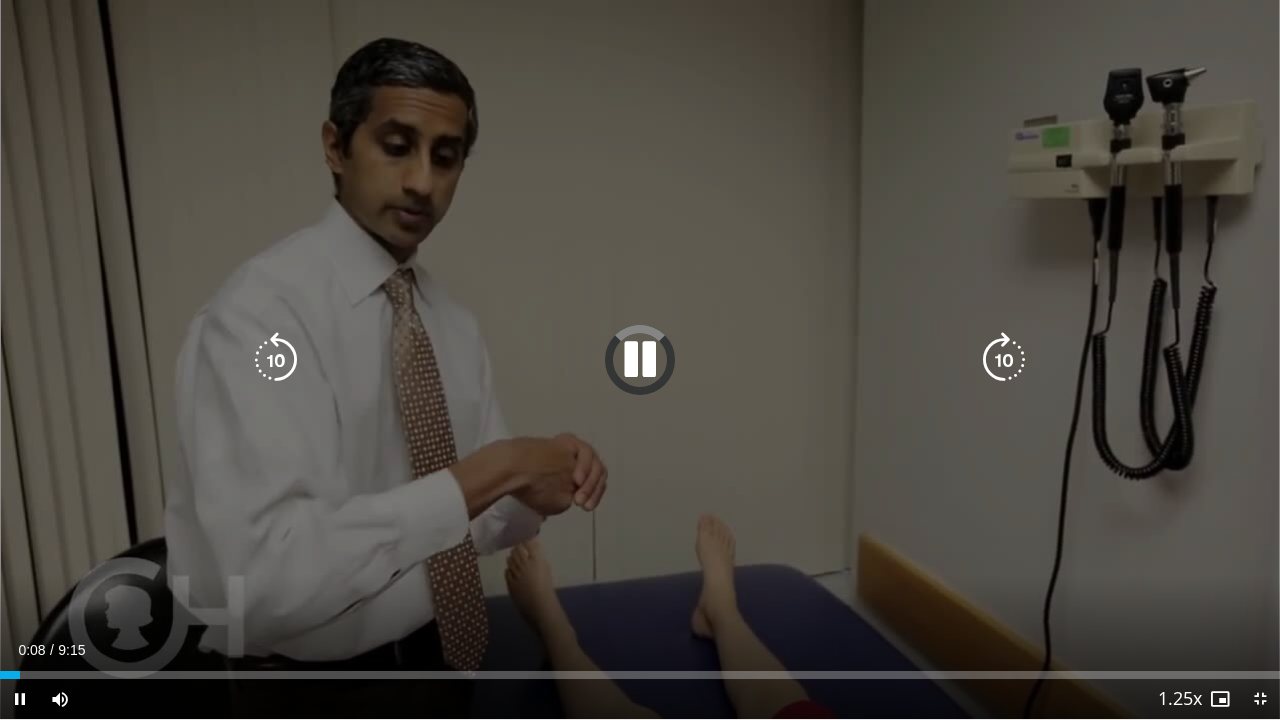 click at bounding box center (640, 360) 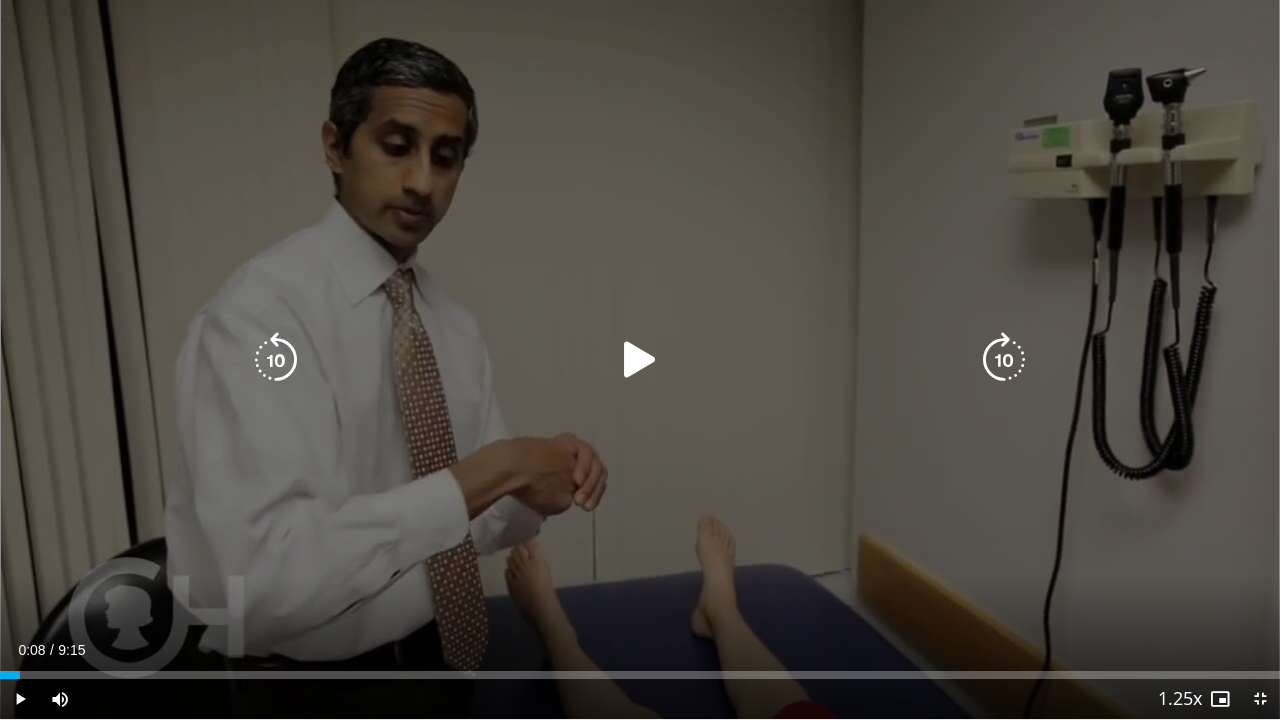 click at bounding box center [640, 360] 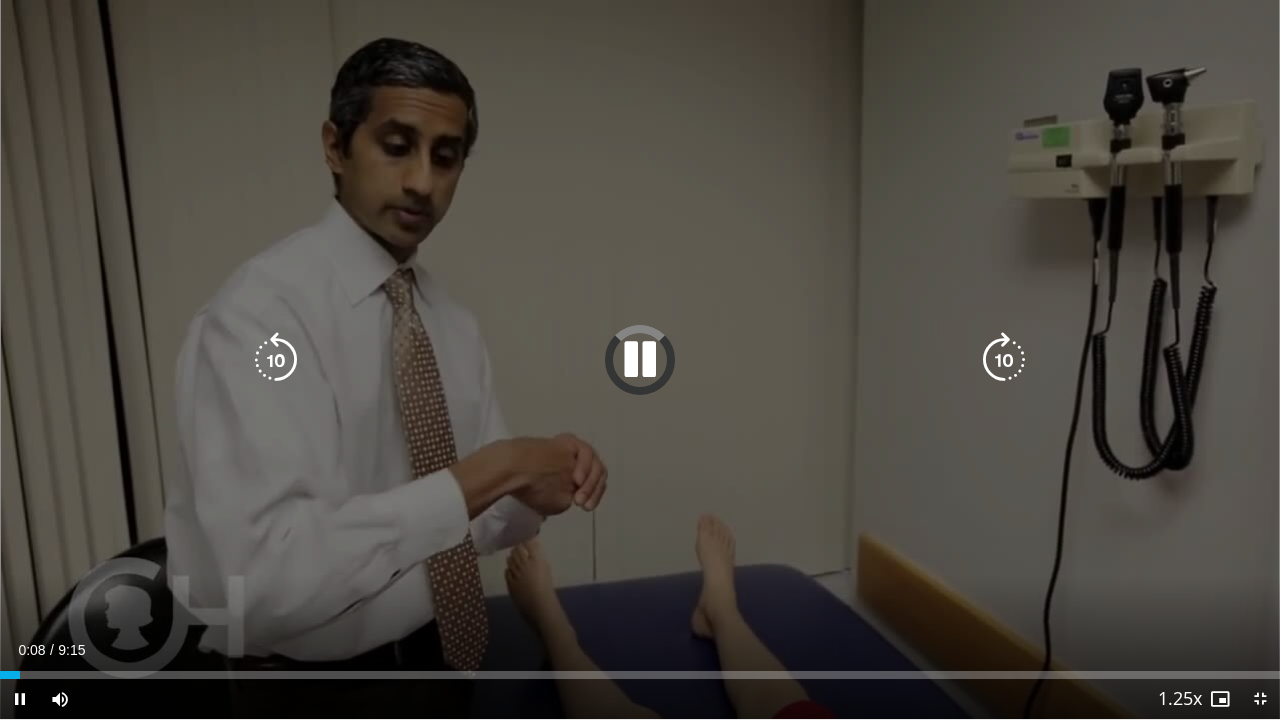 click on "10 seconds
Tap to unmute" at bounding box center (640, 359) 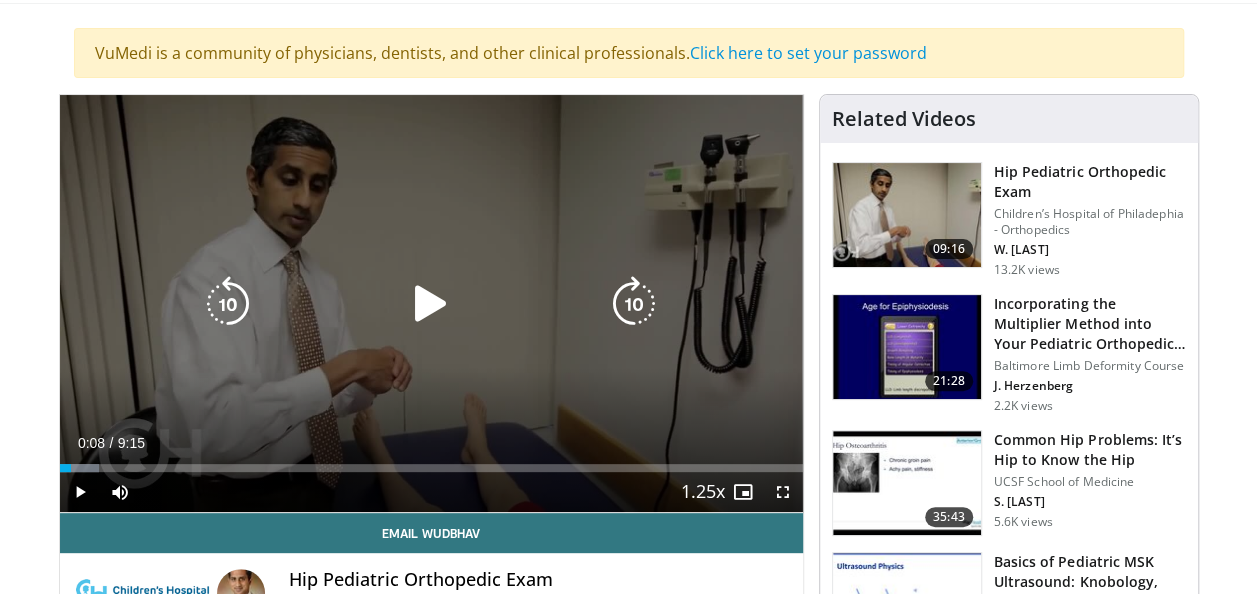 click at bounding box center (431, 304) 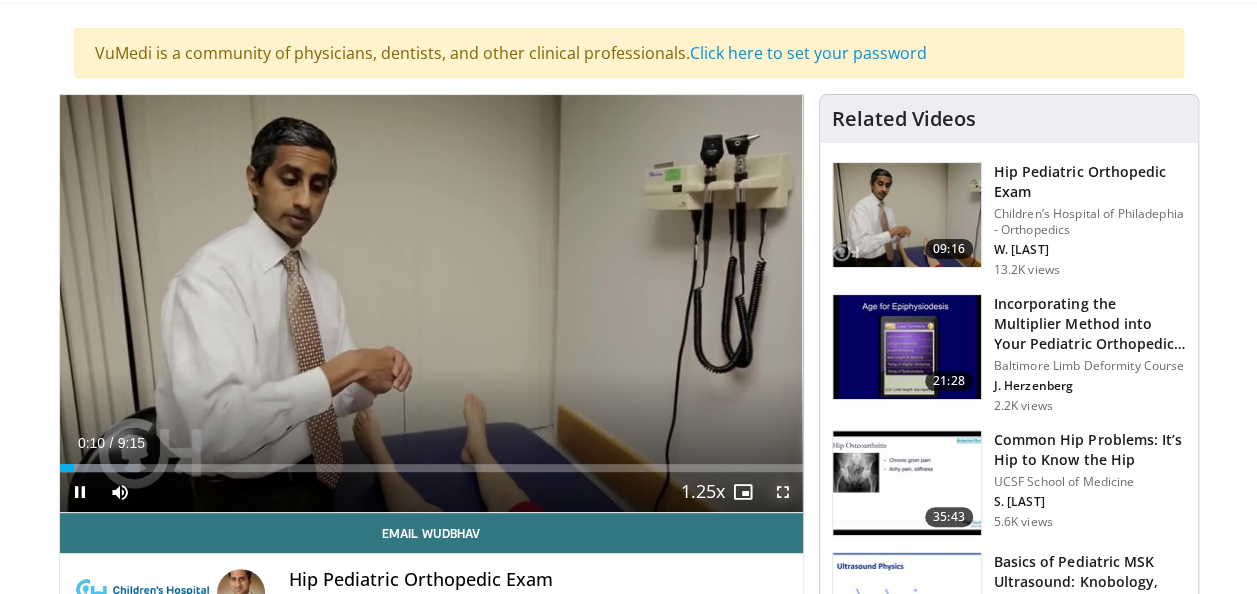 click at bounding box center [783, 492] 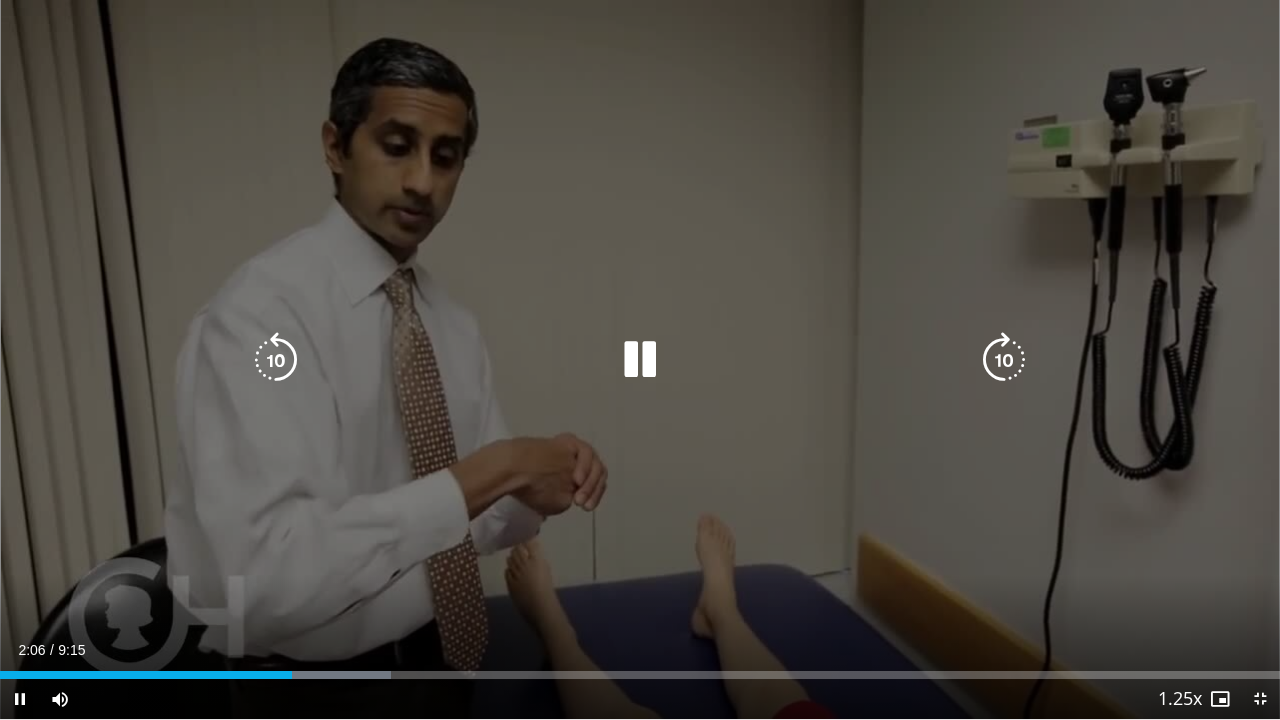 click on "10 seconds
Tap to unmute" at bounding box center (640, 359) 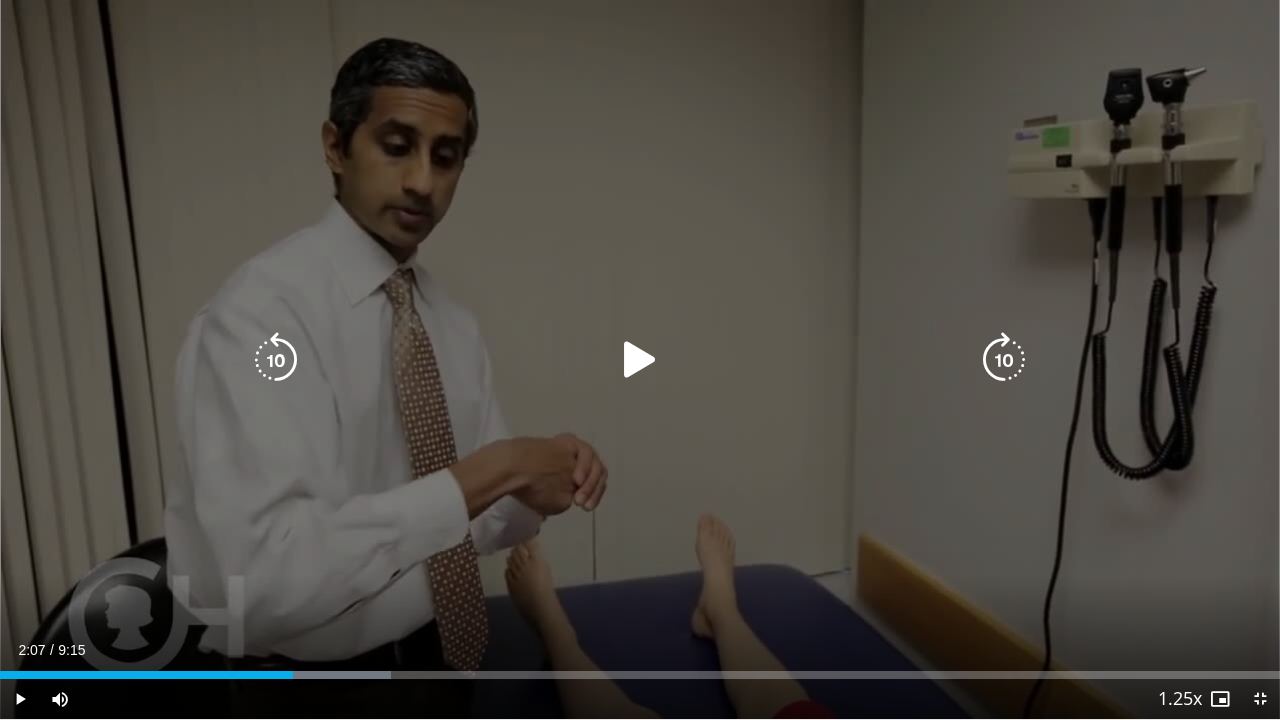 click at bounding box center [640, 360] 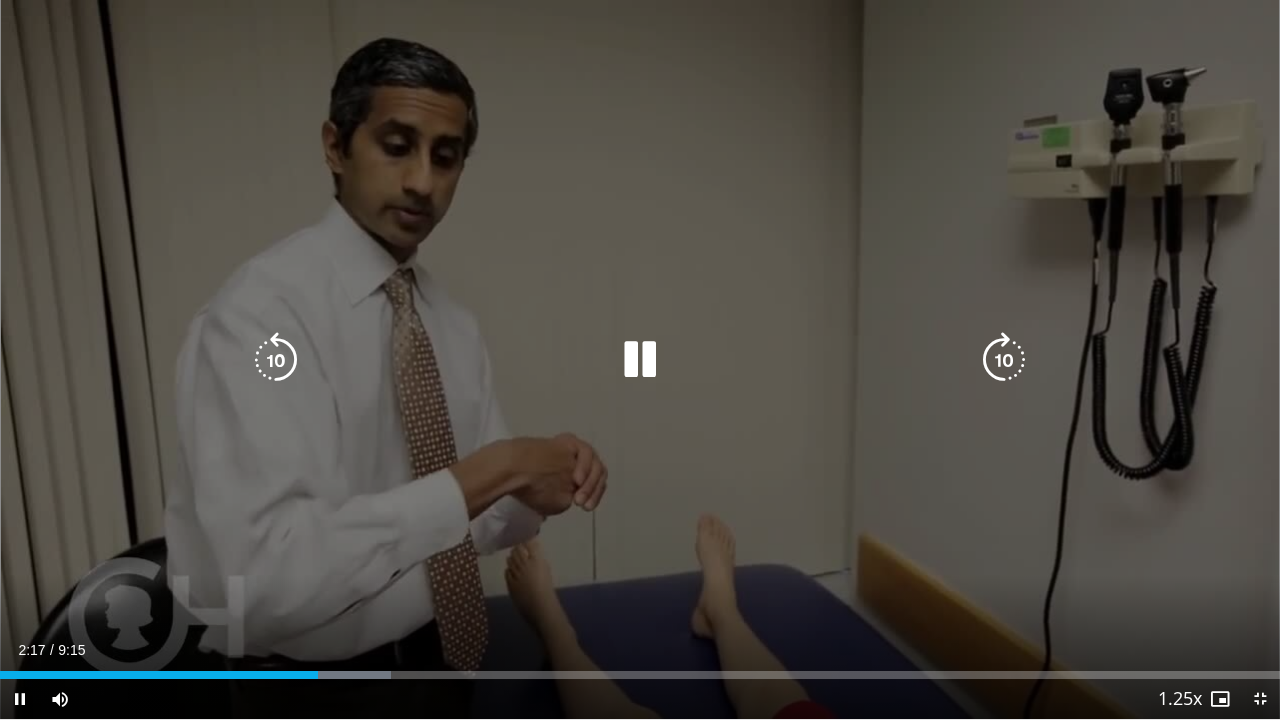 click at bounding box center [640, 360] 